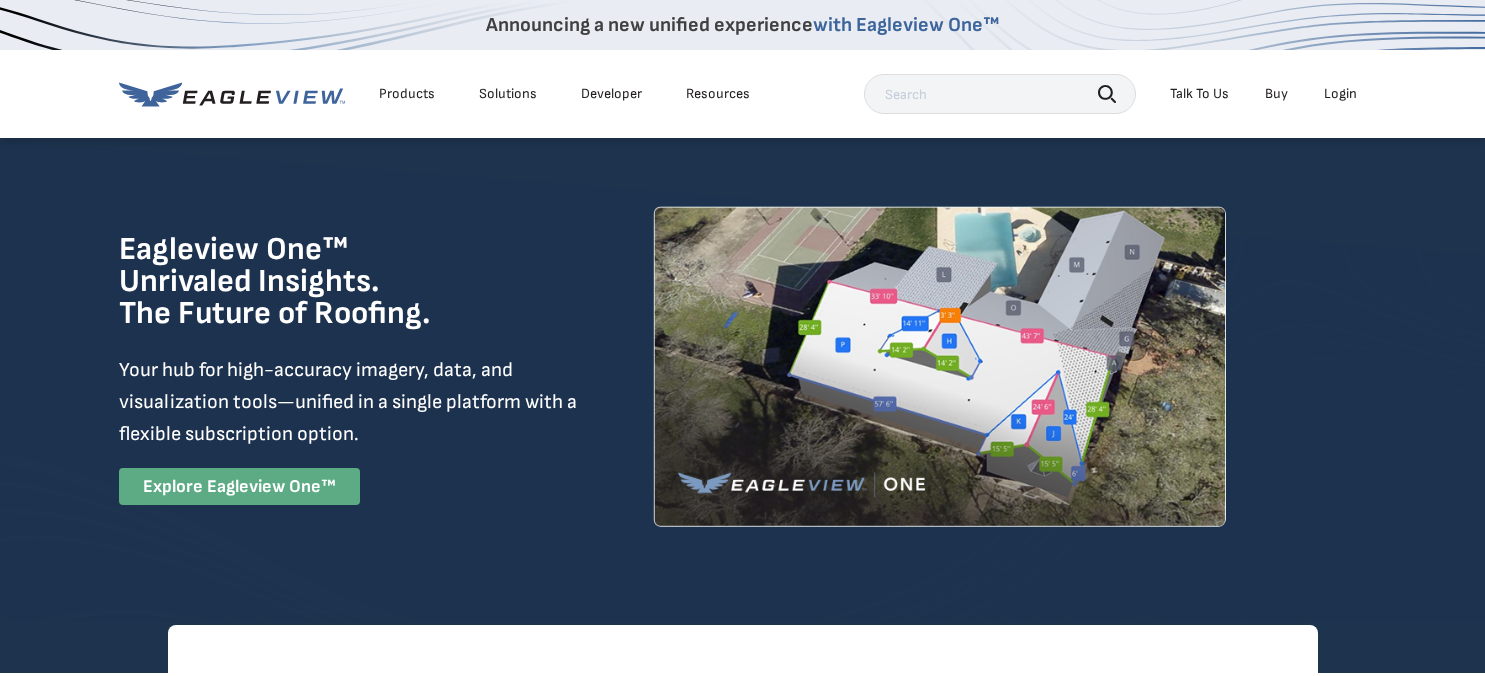 scroll, scrollTop: 0, scrollLeft: 0, axis: both 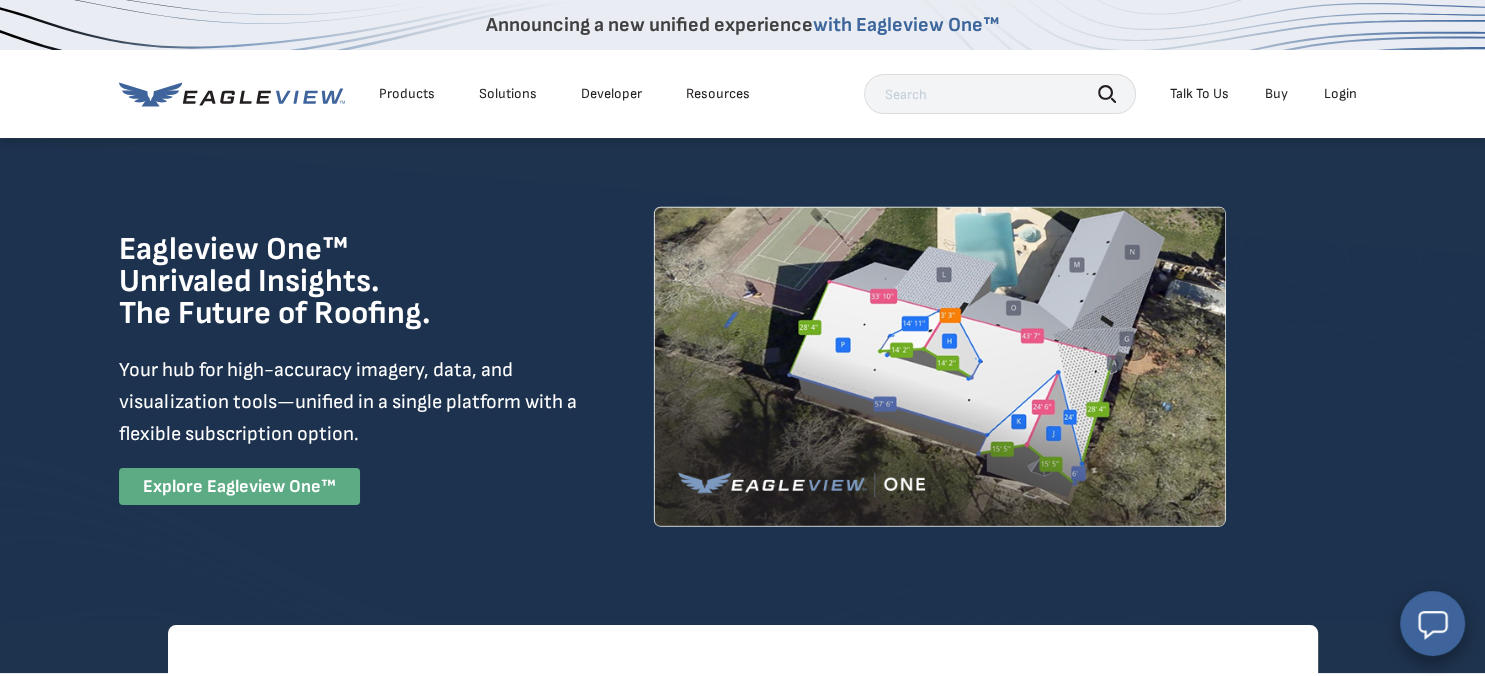 click on "Solutions" at bounding box center (508, 94) 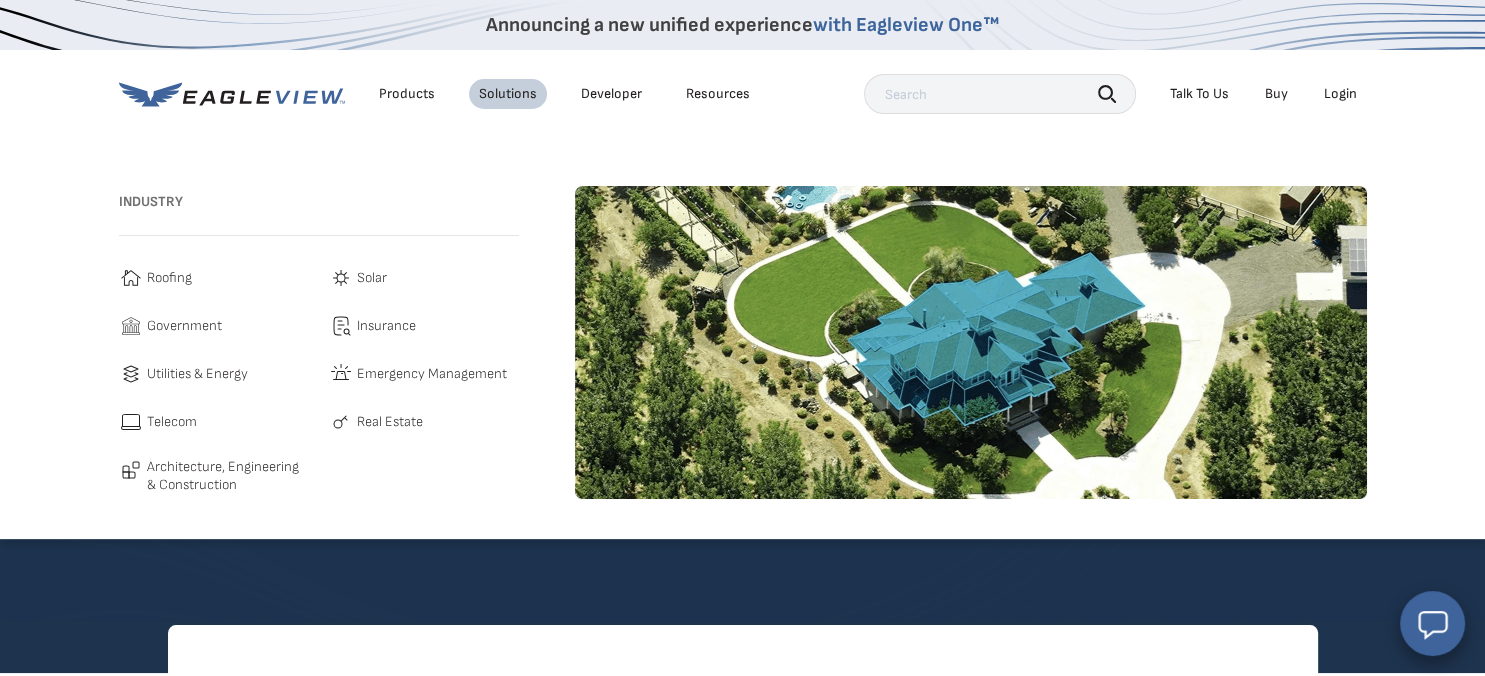 click on "Roofing" at bounding box center (169, 278) 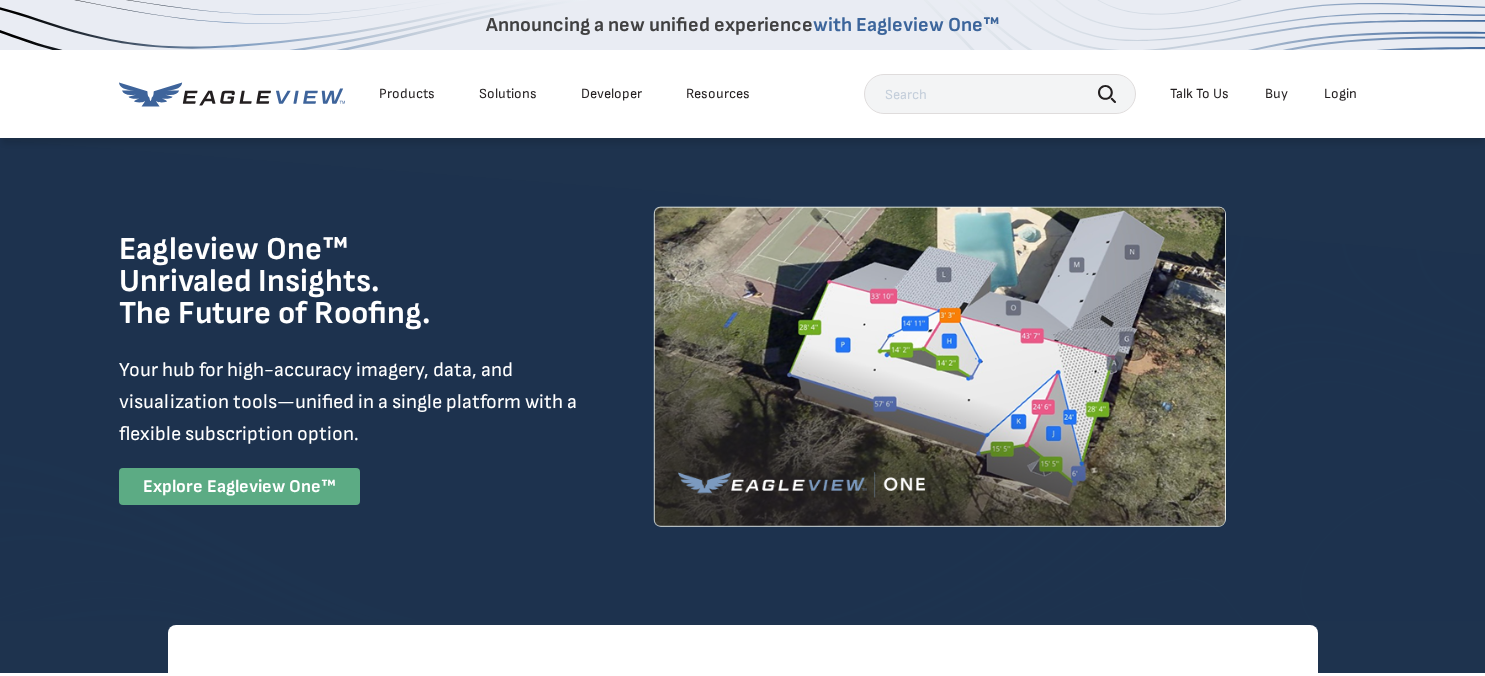 scroll, scrollTop: 0, scrollLeft: 0, axis: both 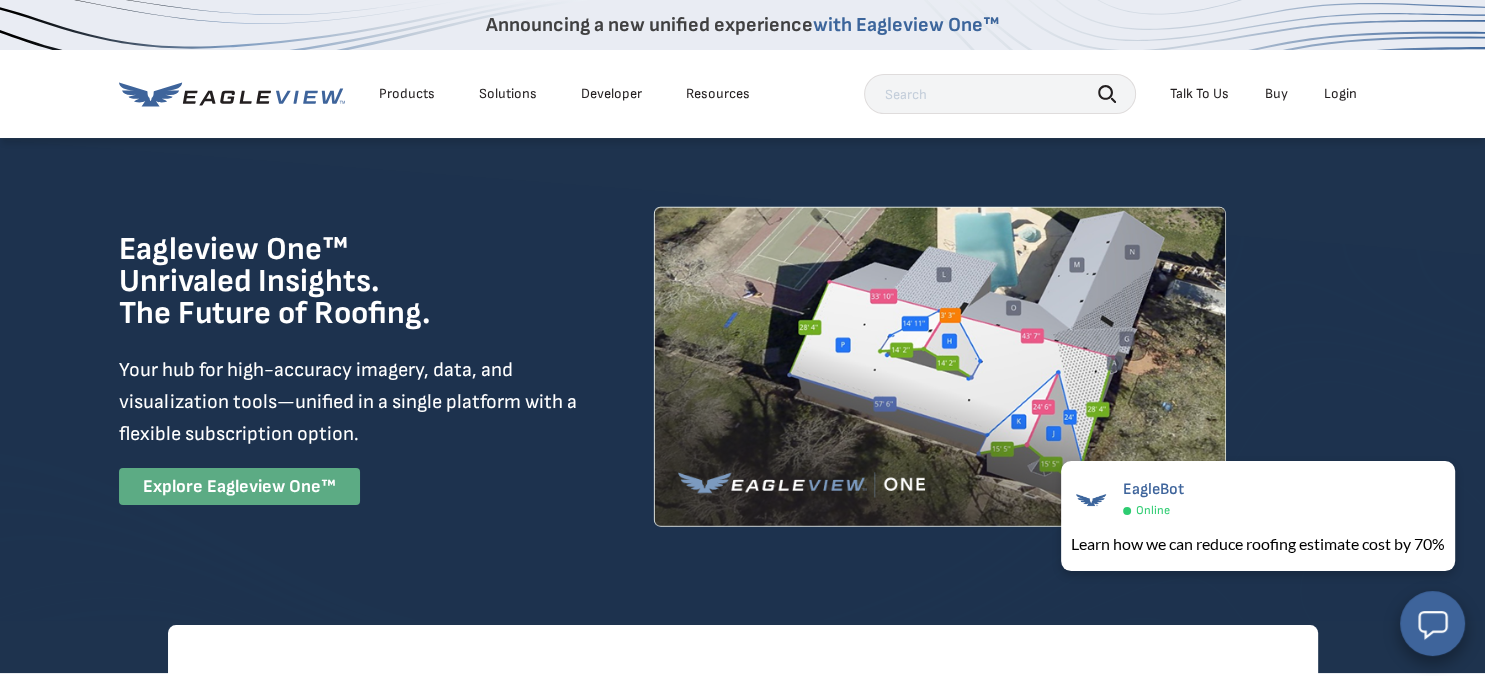 click on "Products" at bounding box center (407, 94) 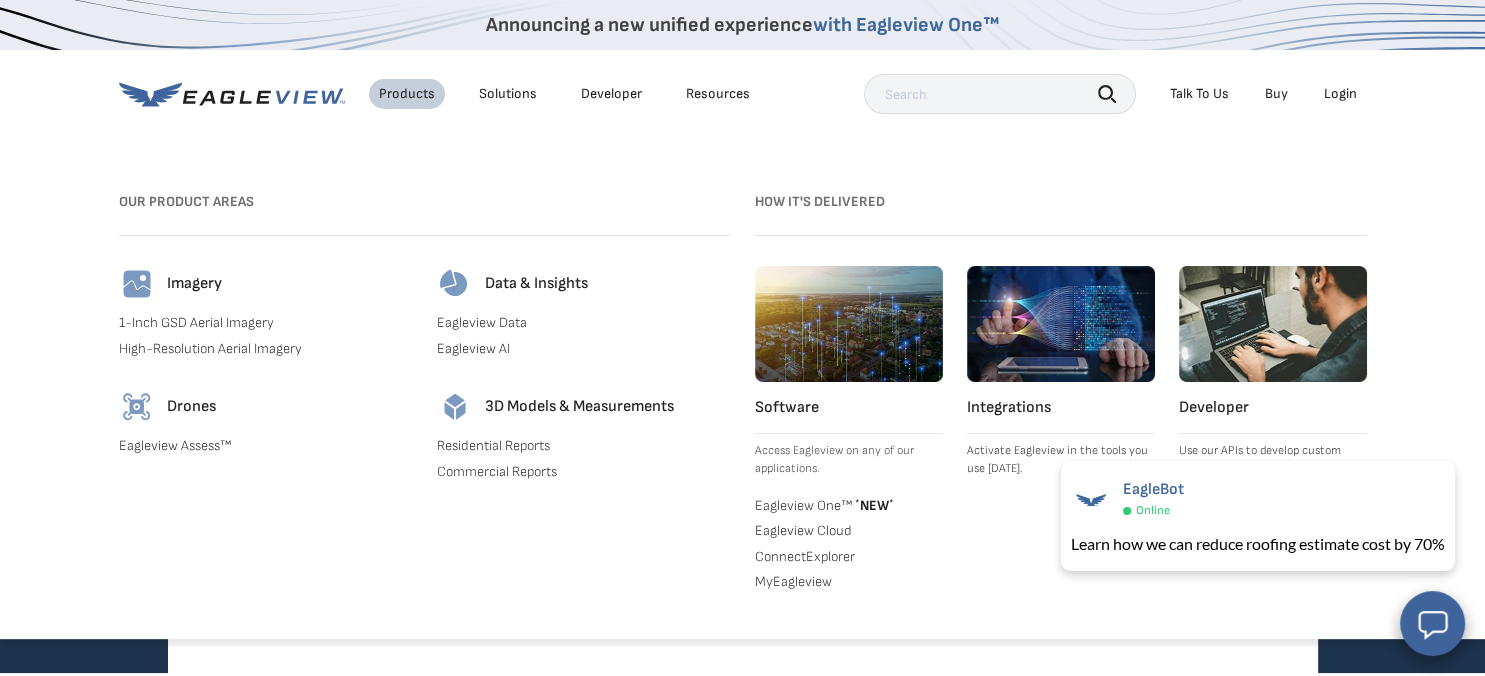 click on "Eagleview Assess™" at bounding box center (266, 446) 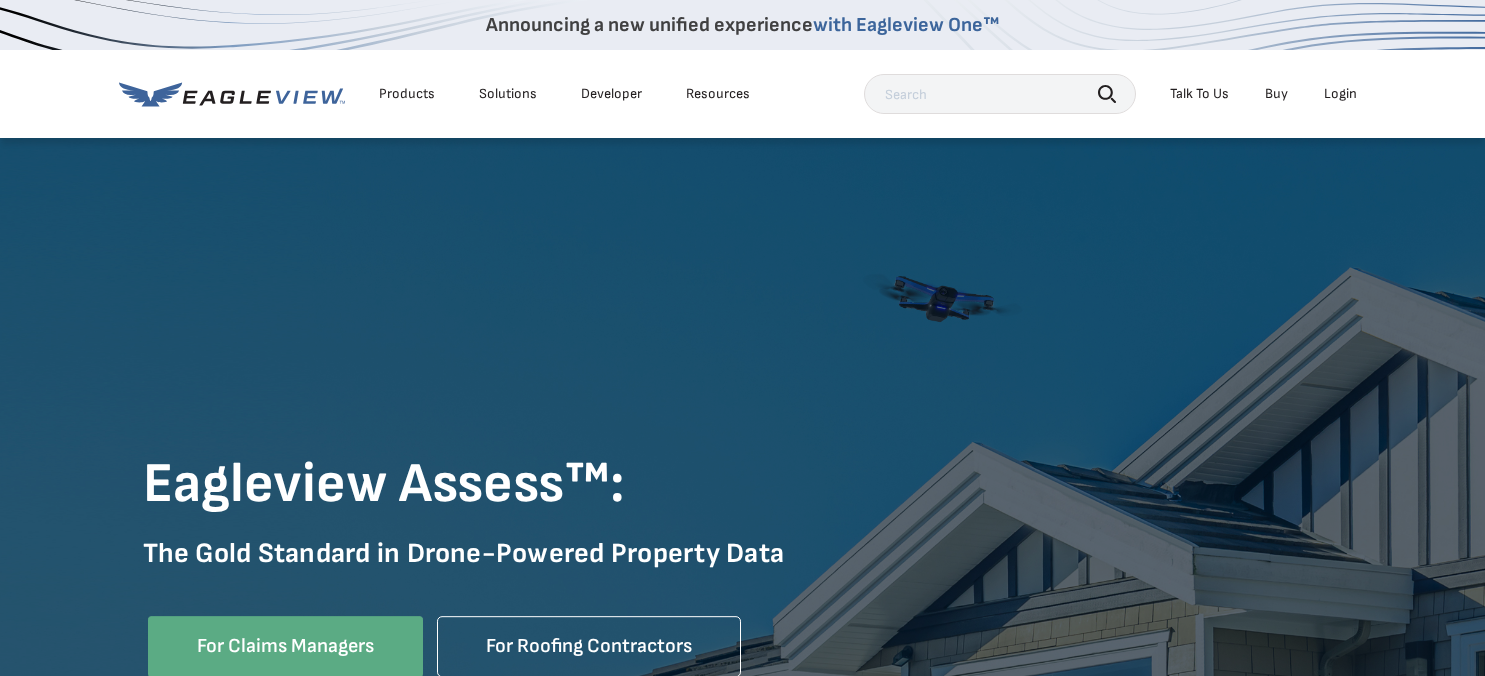scroll, scrollTop: 0, scrollLeft: 0, axis: both 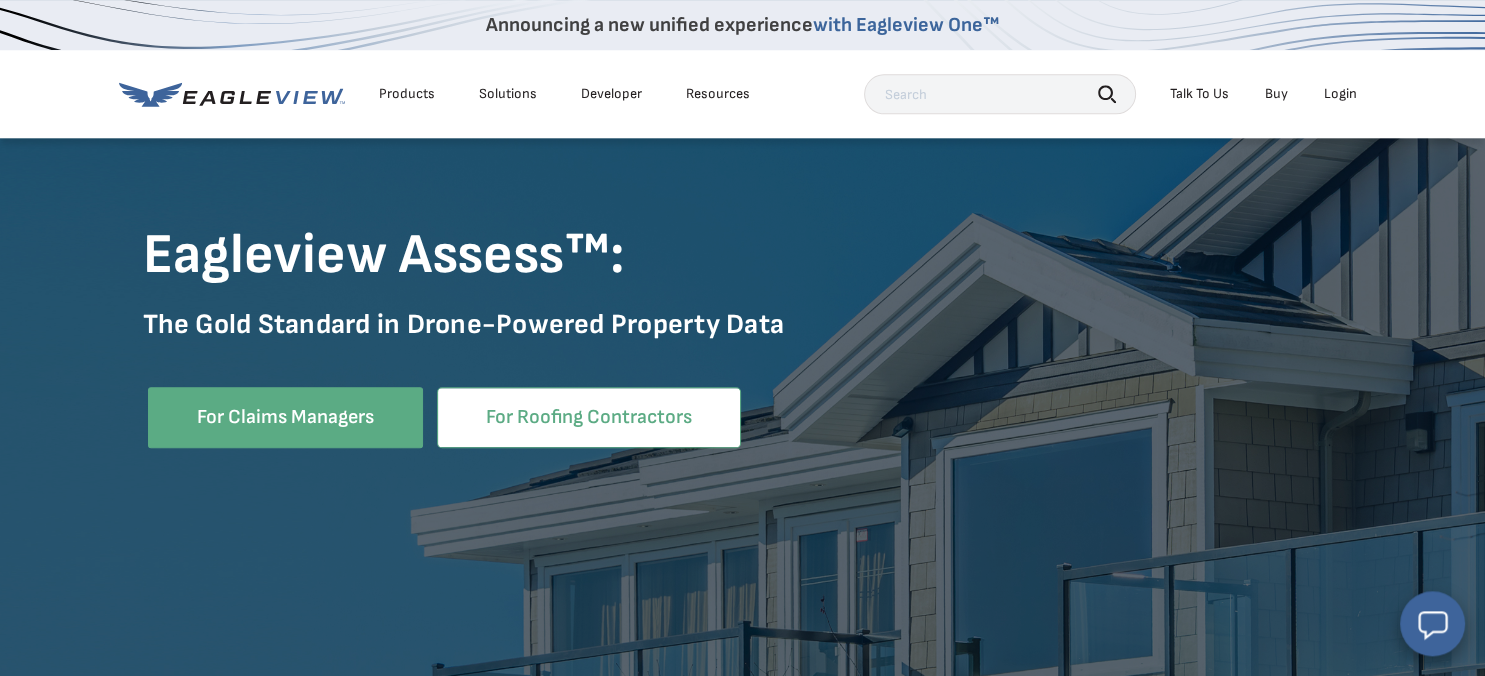 click on "For Roofing Contractors" at bounding box center [589, 417] 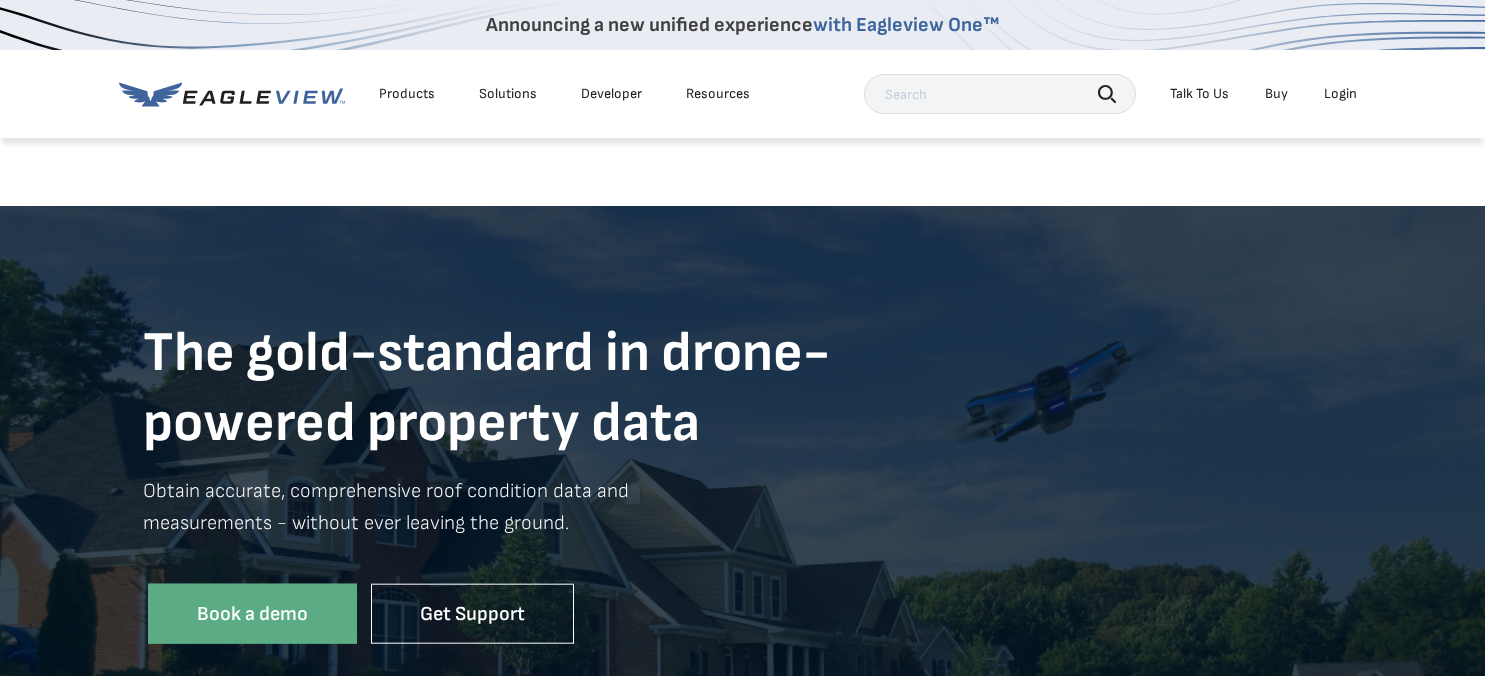 scroll, scrollTop: 0, scrollLeft: 0, axis: both 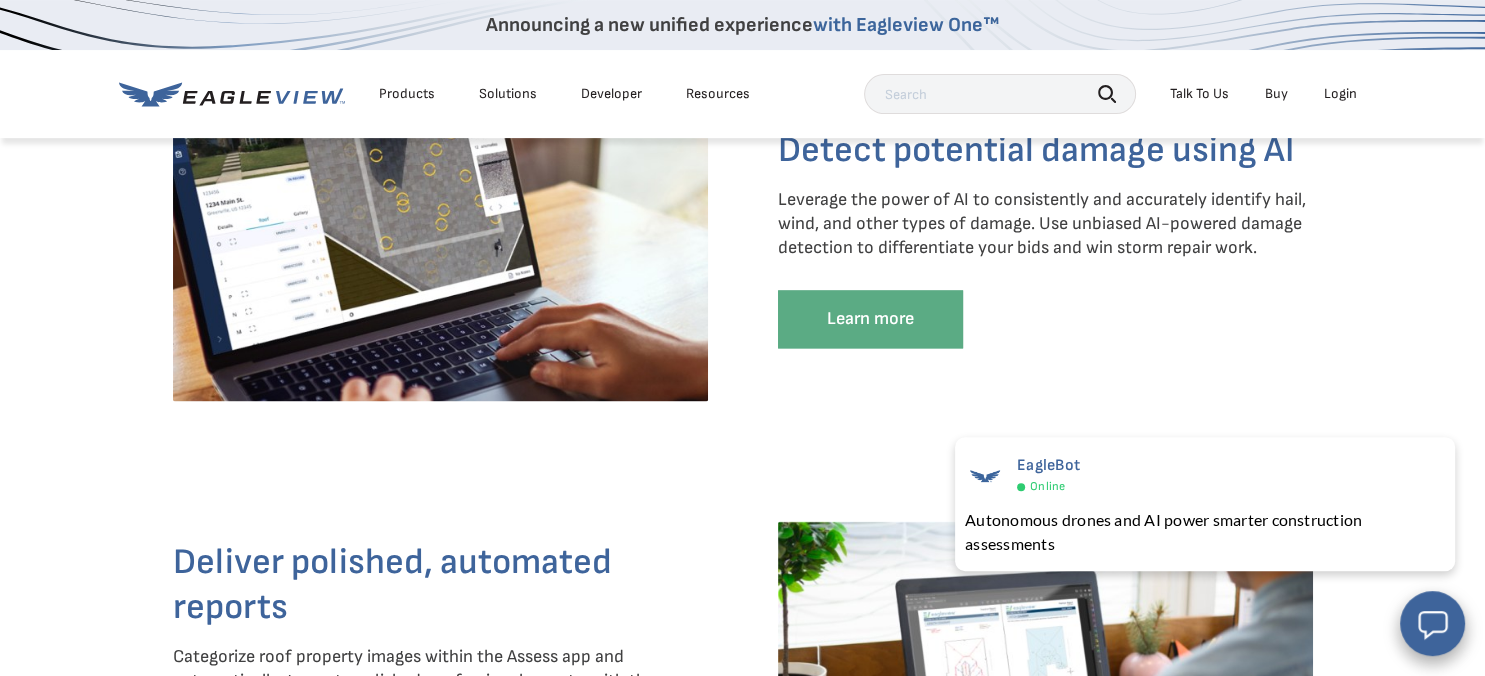 click on "Learn more" at bounding box center (1045, -553) 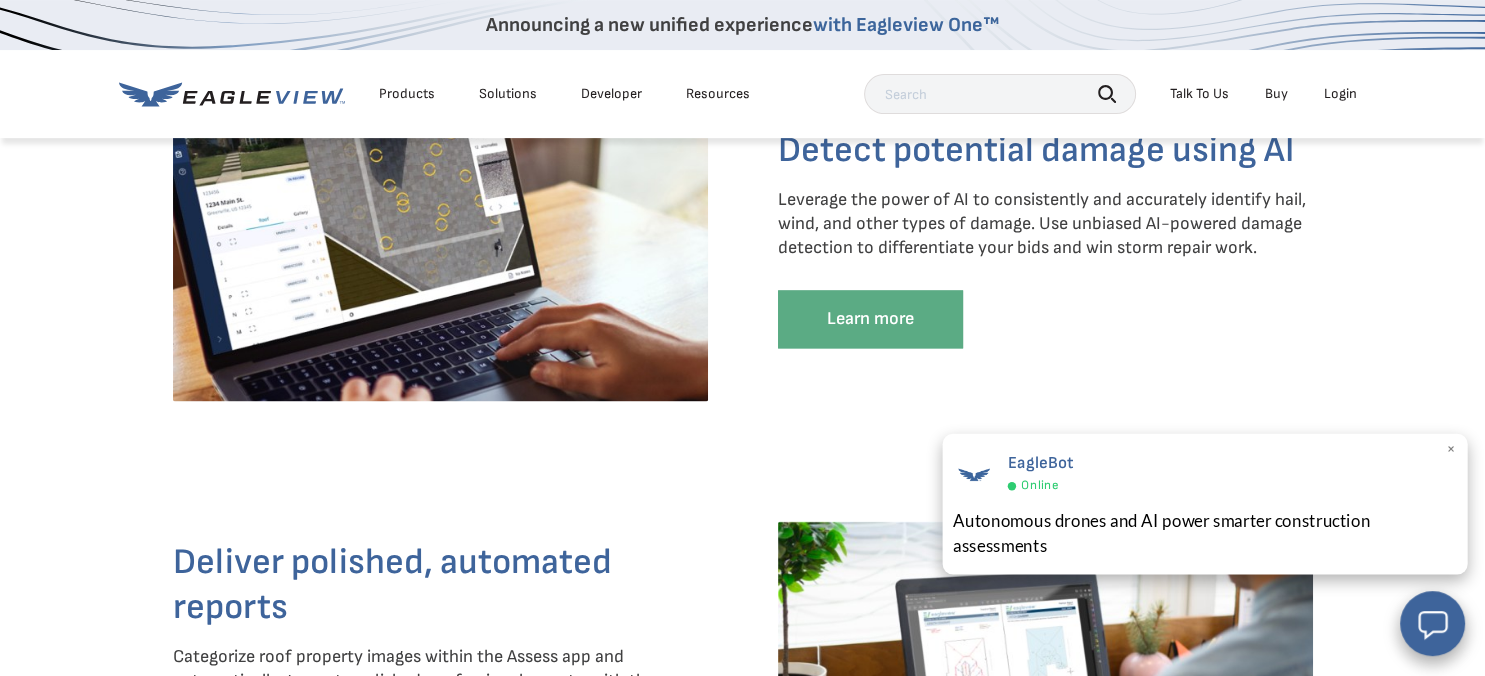 click on "×" at bounding box center [1451, 449] 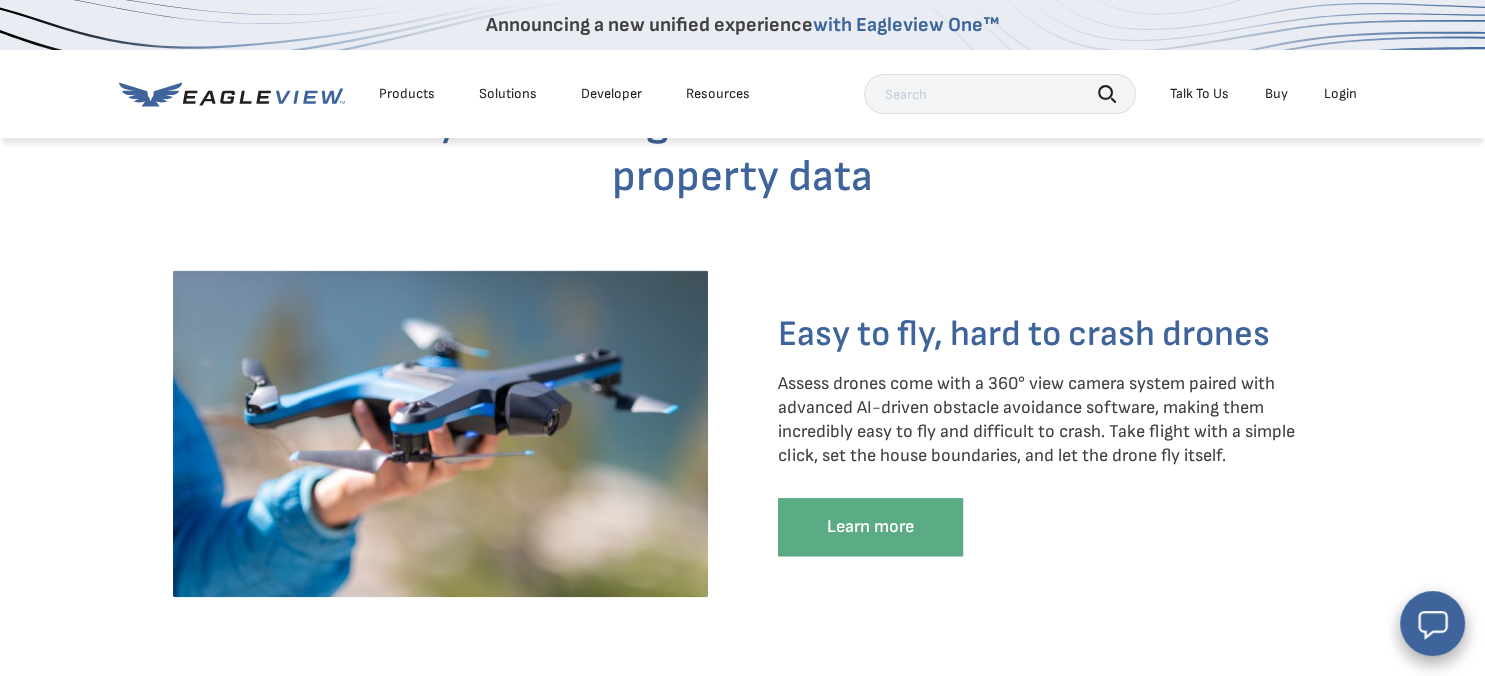 scroll, scrollTop: 1692, scrollLeft: 0, axis: vertical 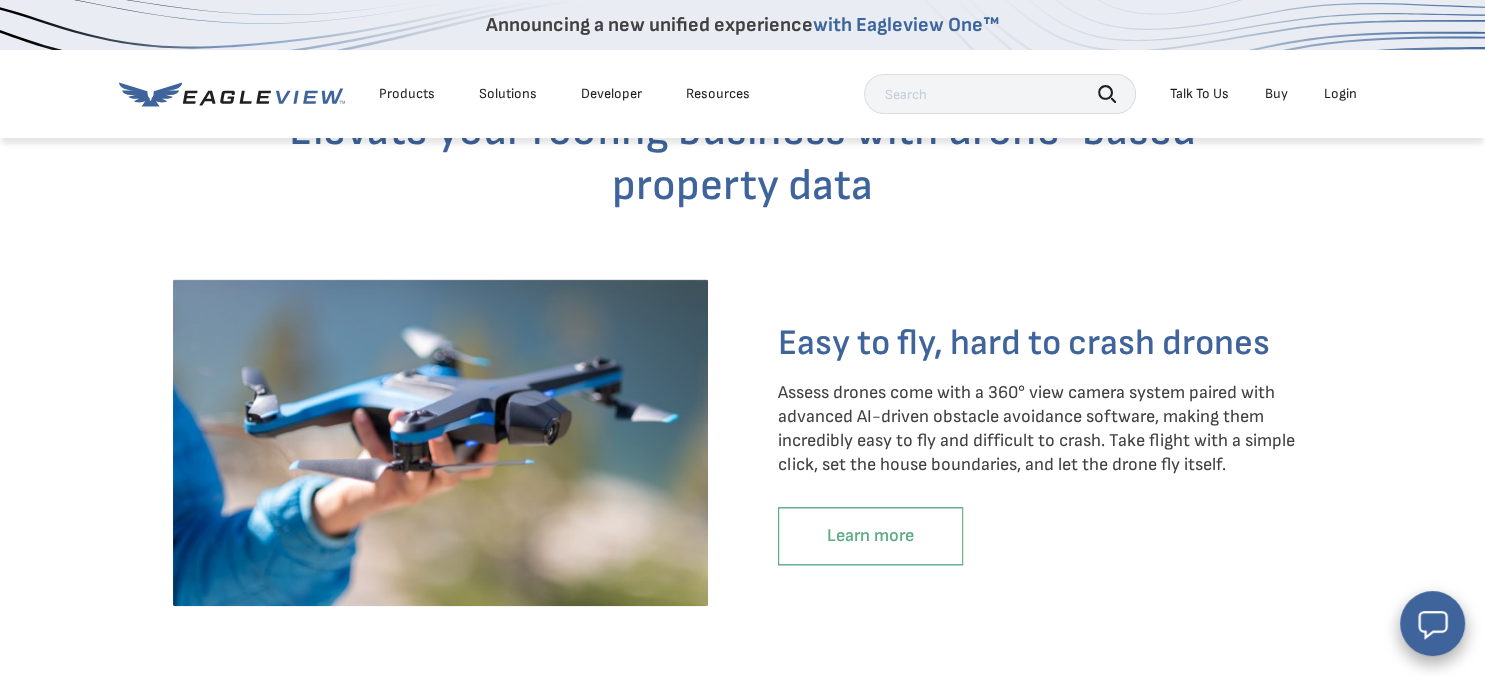 click on "Learn more" at bounding box center (870, 536) 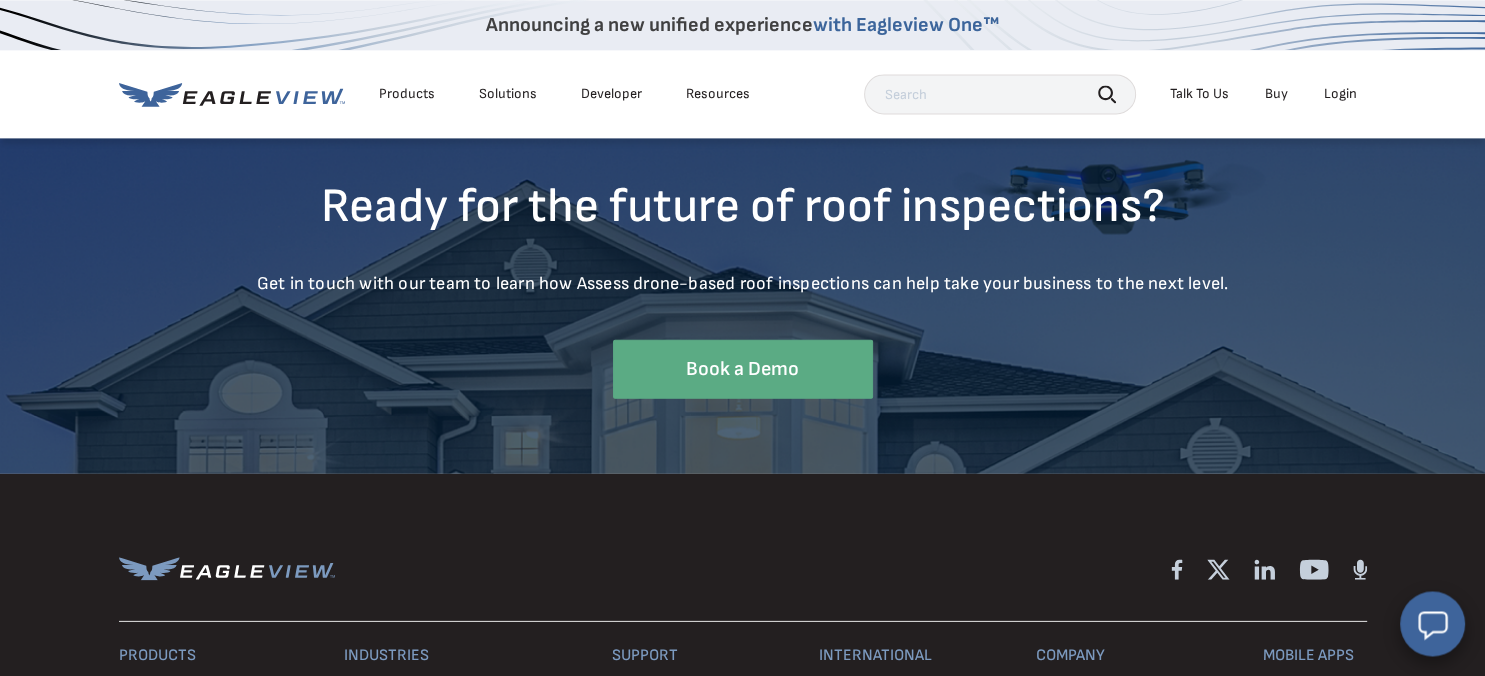 scroll, scrollTop: 5928, scrollLeft: 0, axis: vertical 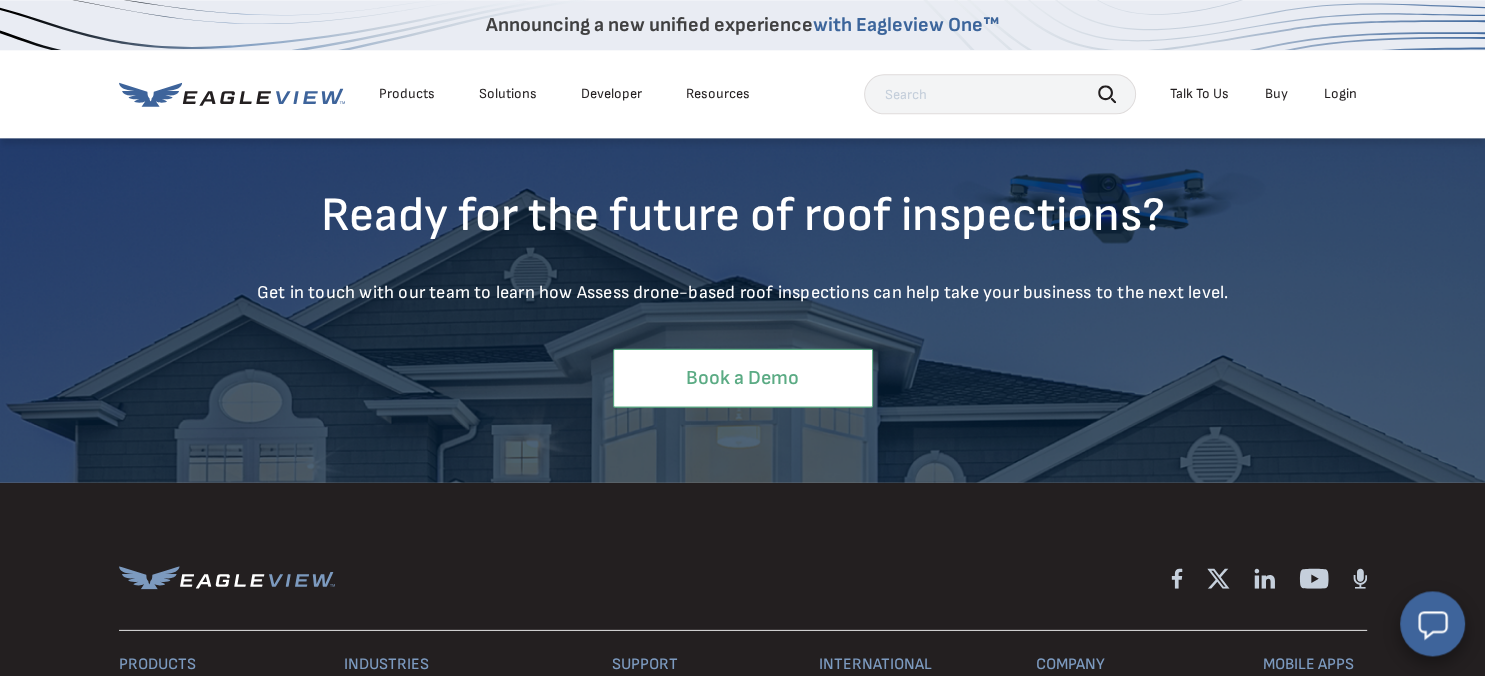 click on "Book a Demo" at bounding box center (743, 377) 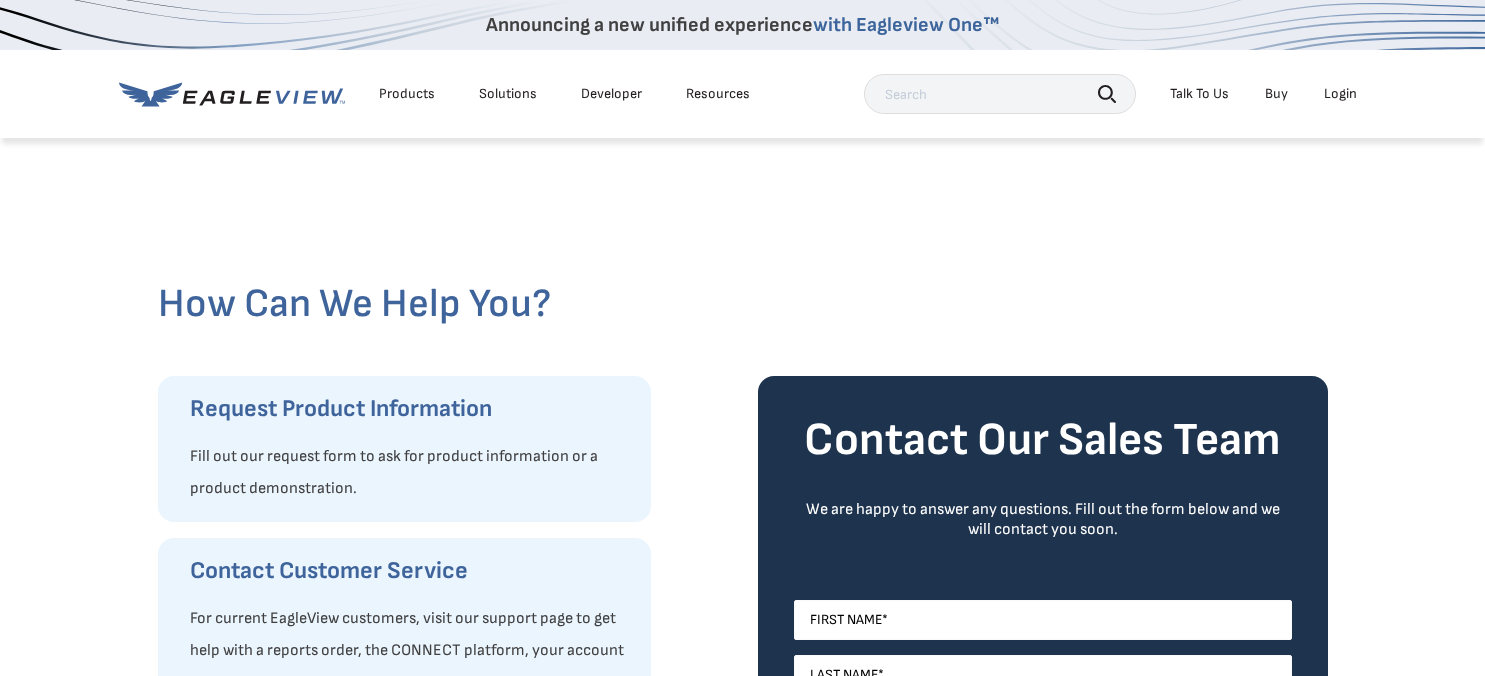 scroll, scrollTop: 0, scrollLeft: 0, axis: both 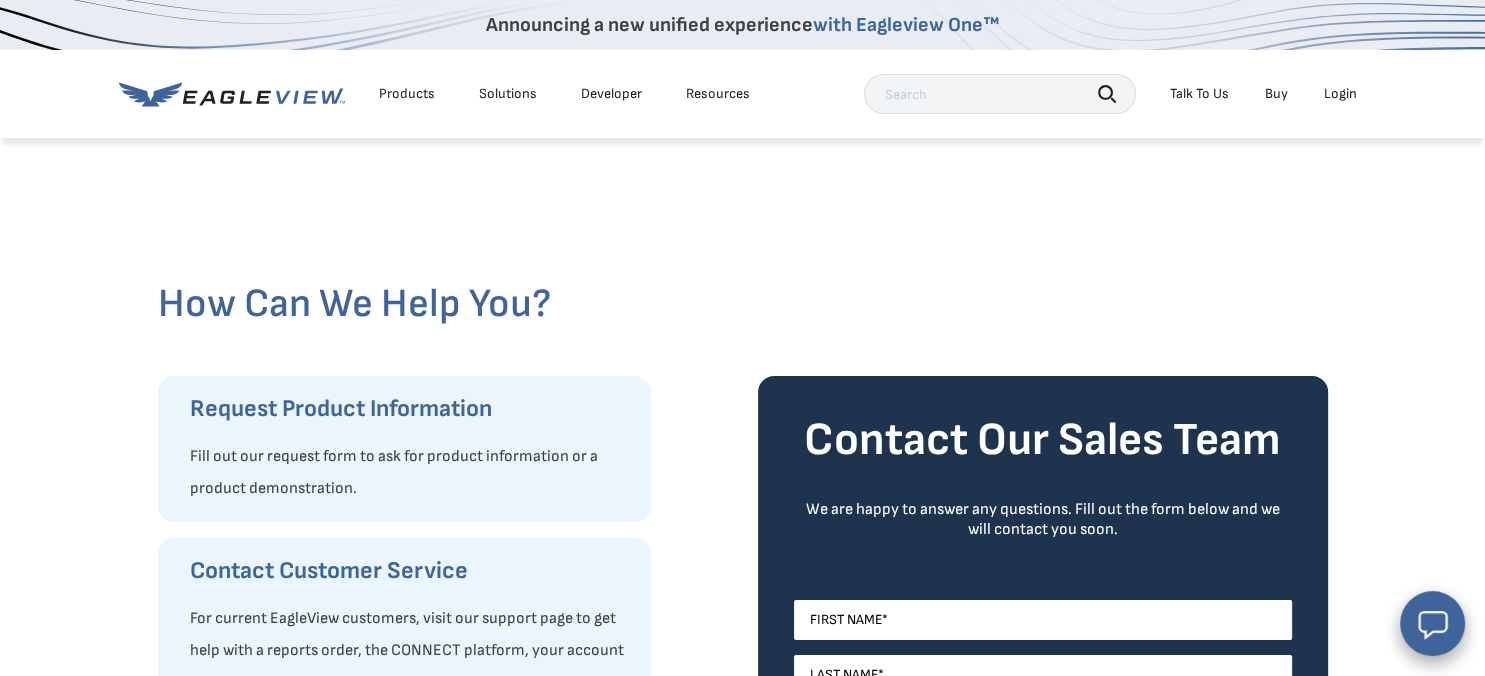 click on "Buy" at bounding box center (1276, 94) 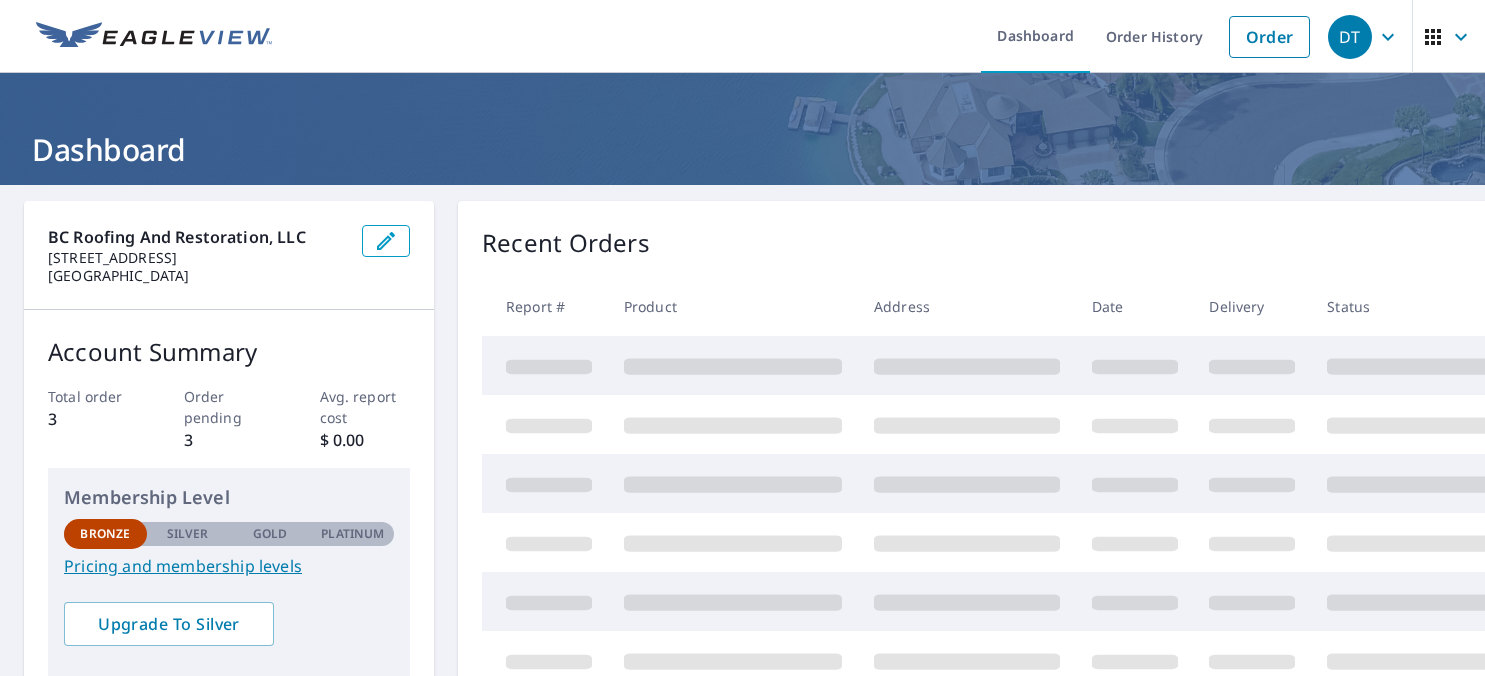 scroll, scrollTop: 0, scrollLeft: 0, axis: both 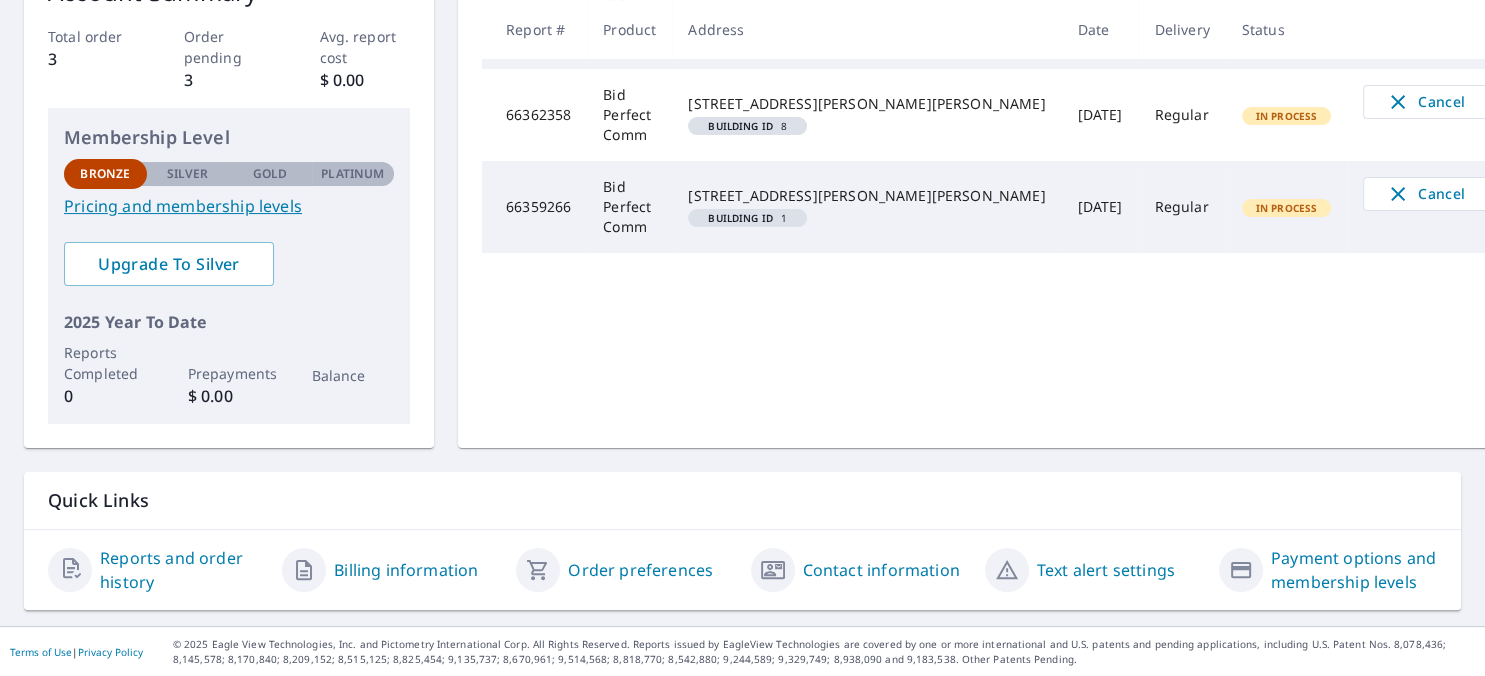 click on "Pricing and membership levels" at bounding box center (229, 206) 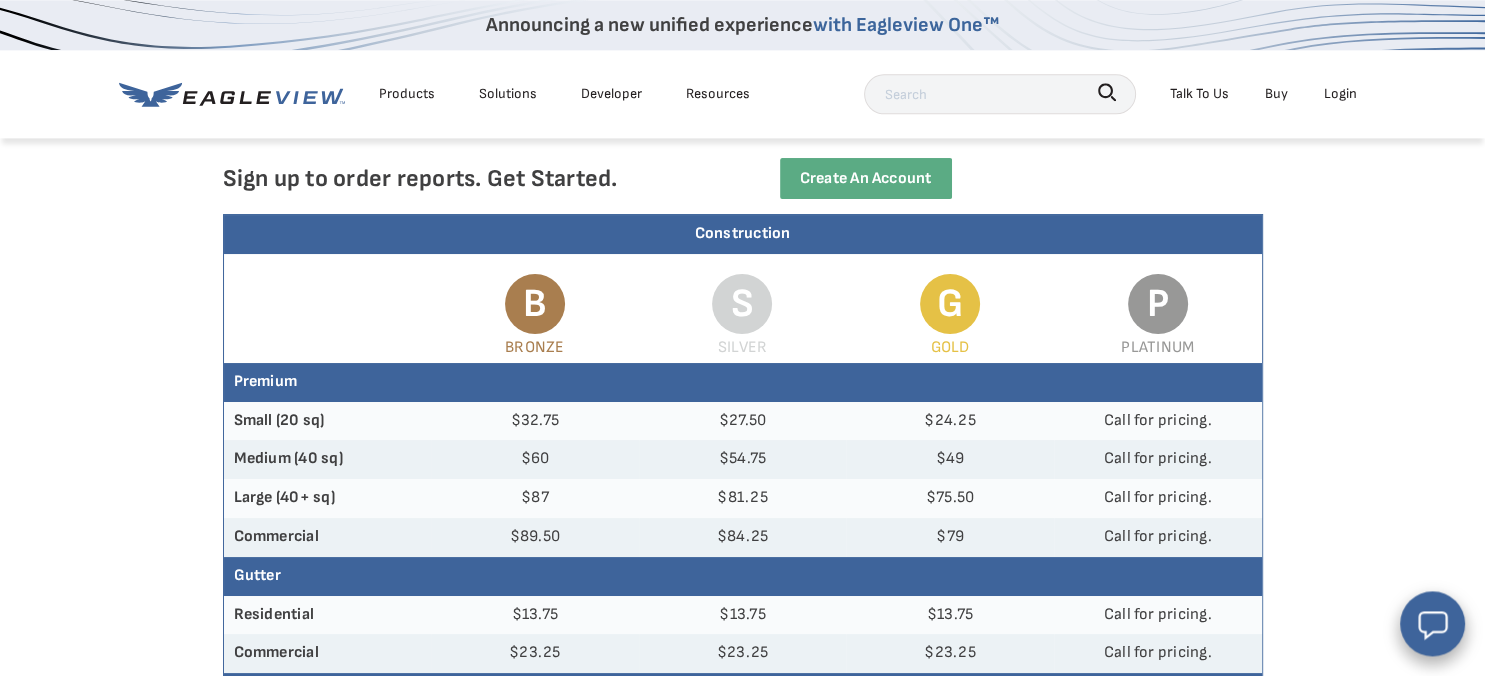 scroll, scrollTop: 0, scrollLeft: 0, axis: both 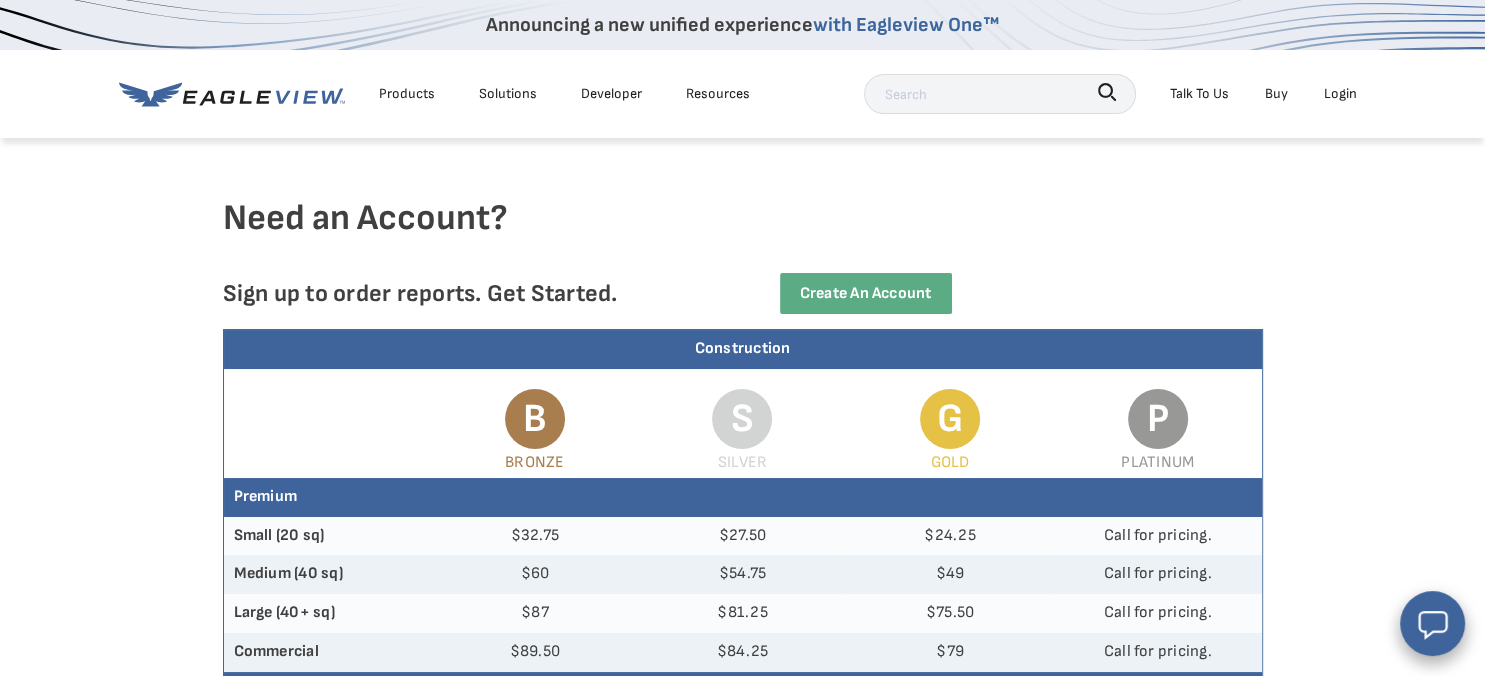 click on "Products" at bounding box center (407, 93) 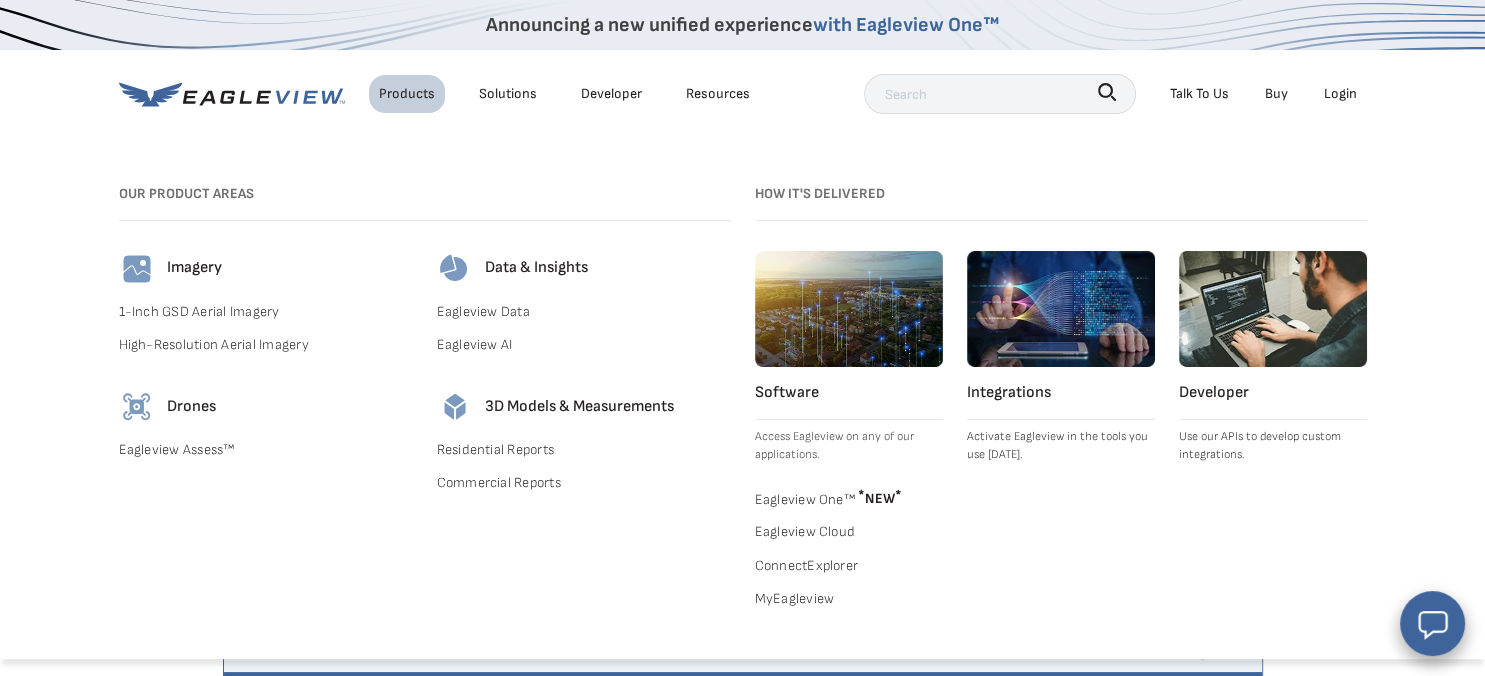 click on "Eagleview Assess™" at bounding box center [266, 449] 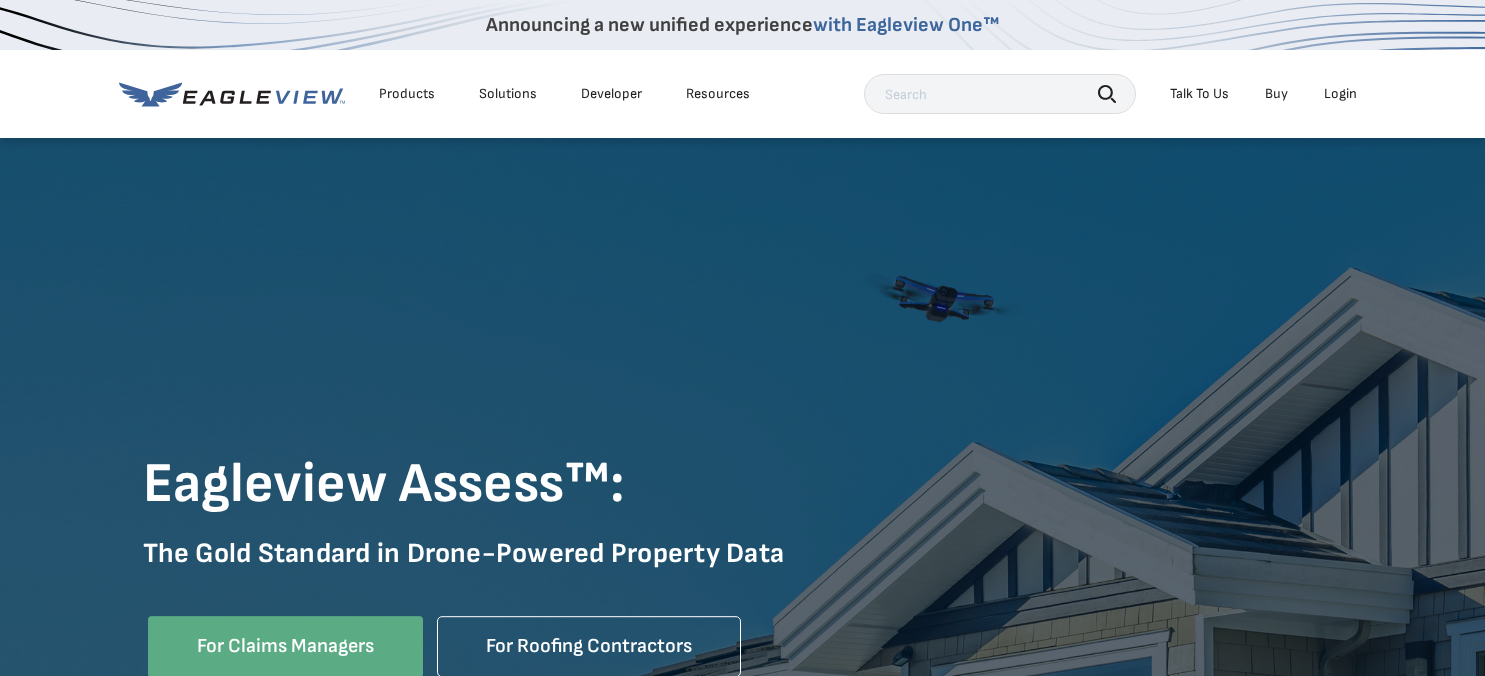 scroll, scrollTop: 0, scrollLeft: 0, axis: both 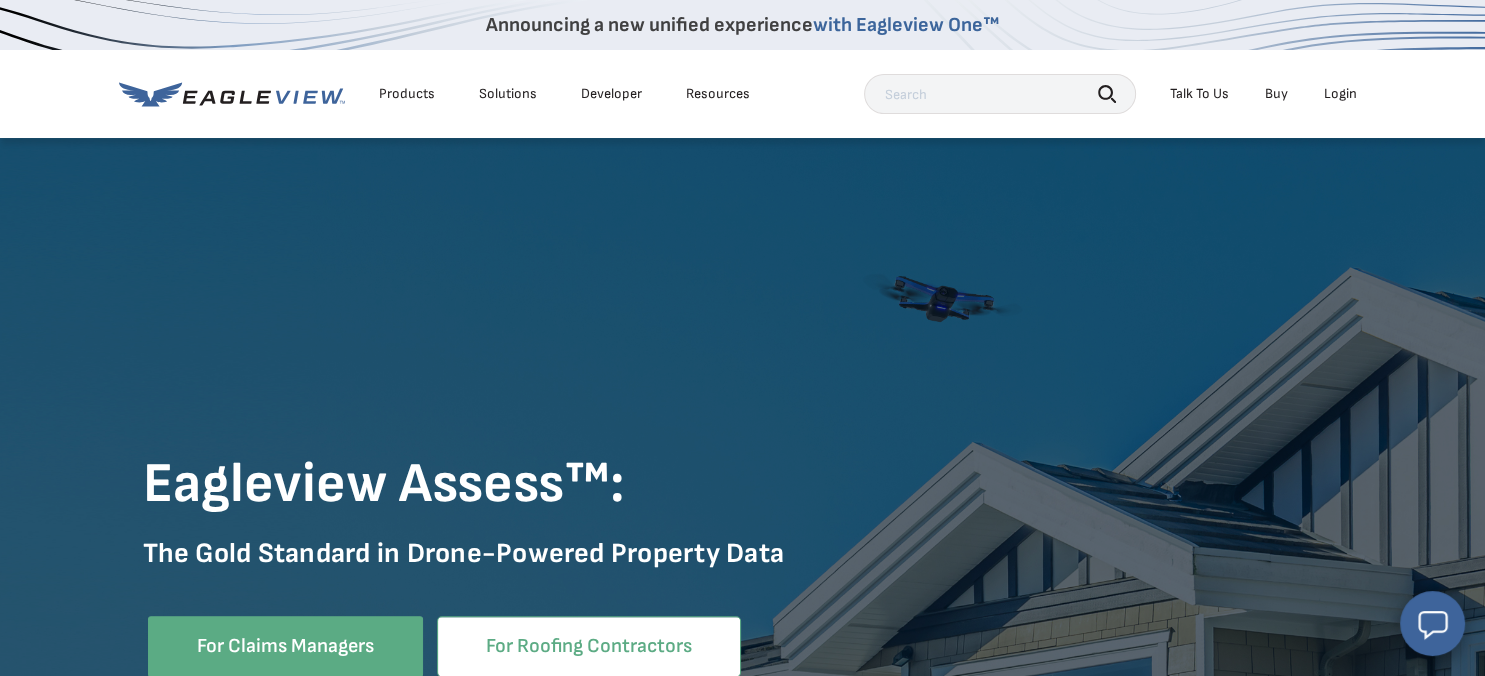 click on "For Roofing Contractors" at bounding box center (589, 646) 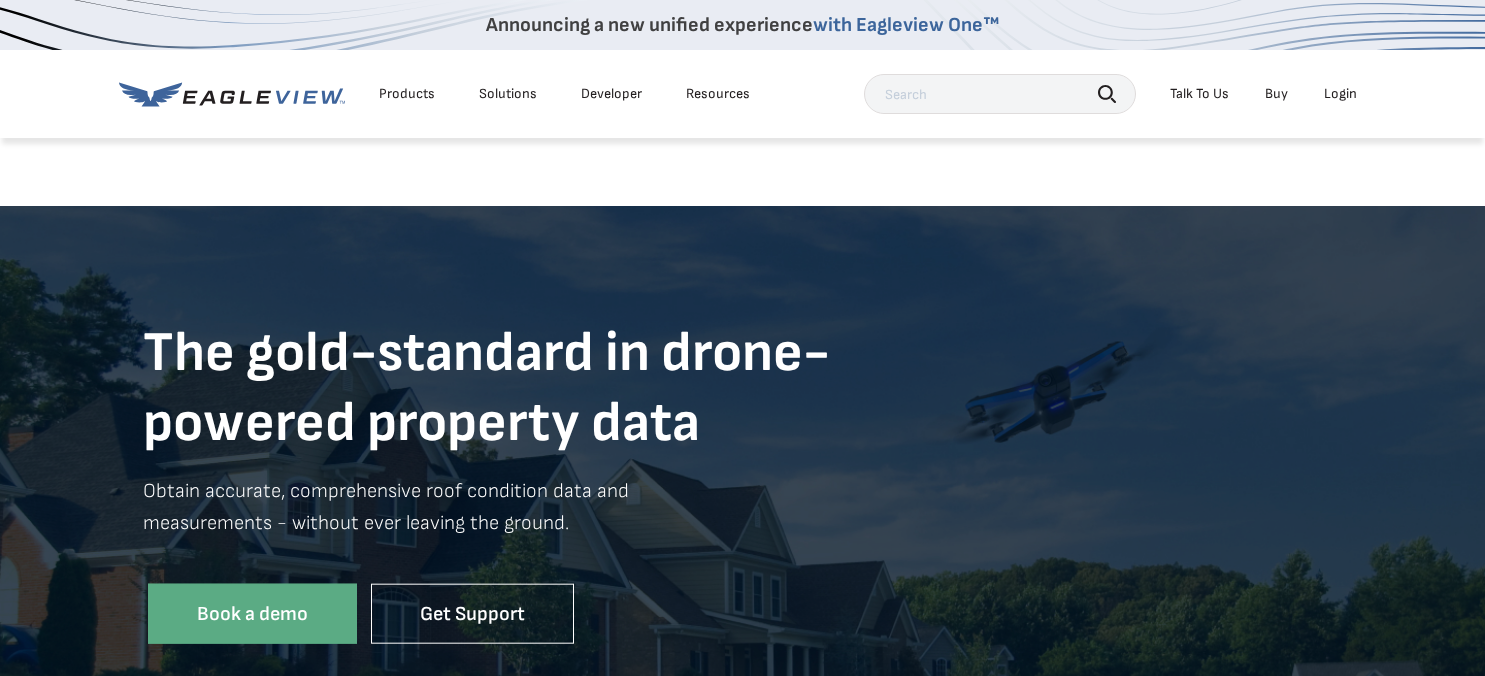 scroll, scrollTop: 0, scrollLeft: 0, axis: both 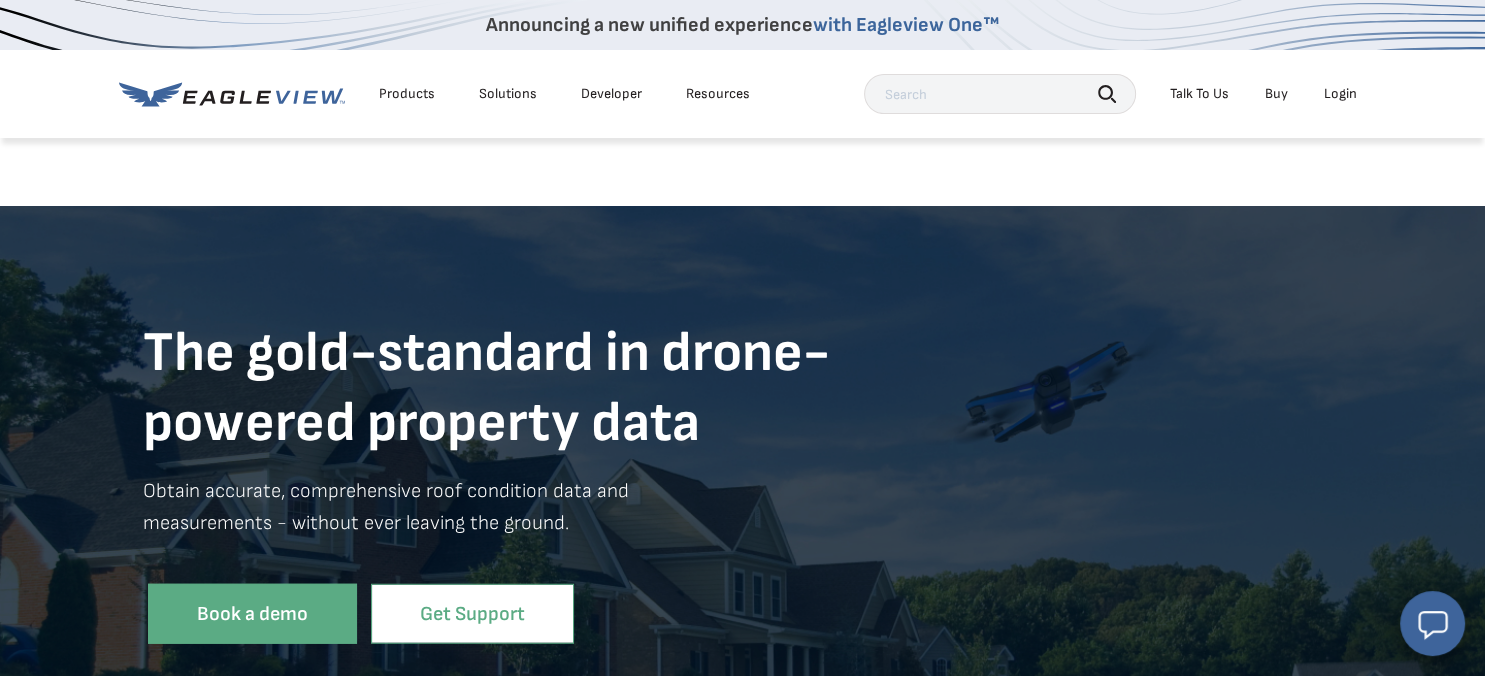 click on "Get Support" at bounding box center (472, 613) 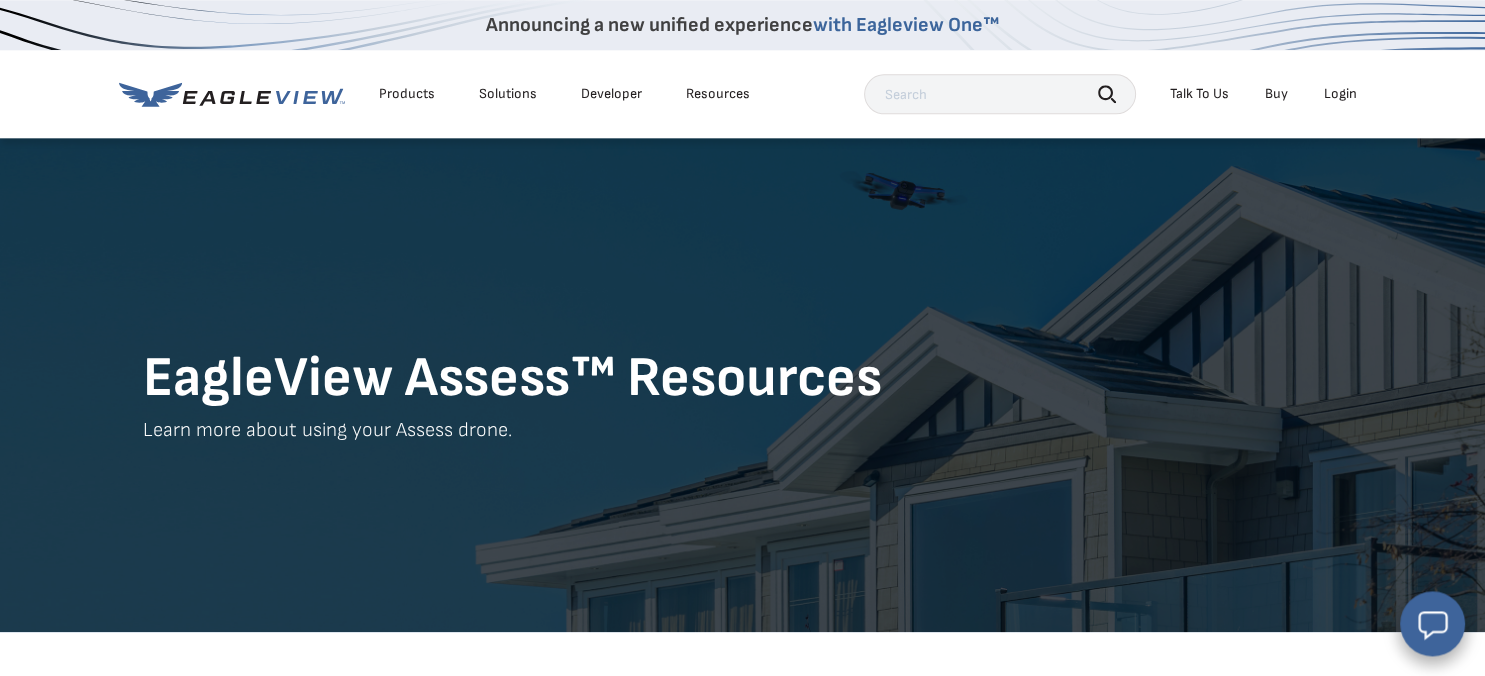 scroll, scrollTop: 0, scrollLeft: 0, axis: both 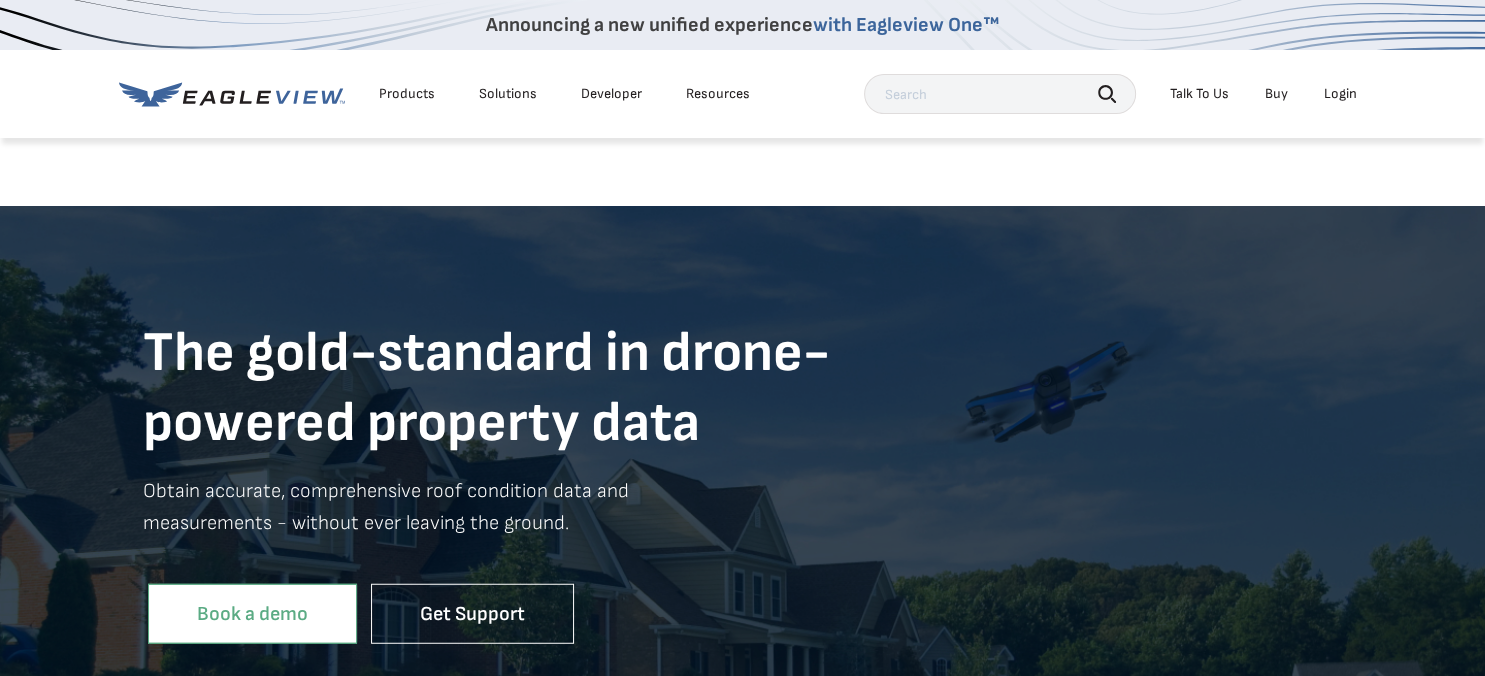 click on "Book a demo" at bounding box center (252, 613) 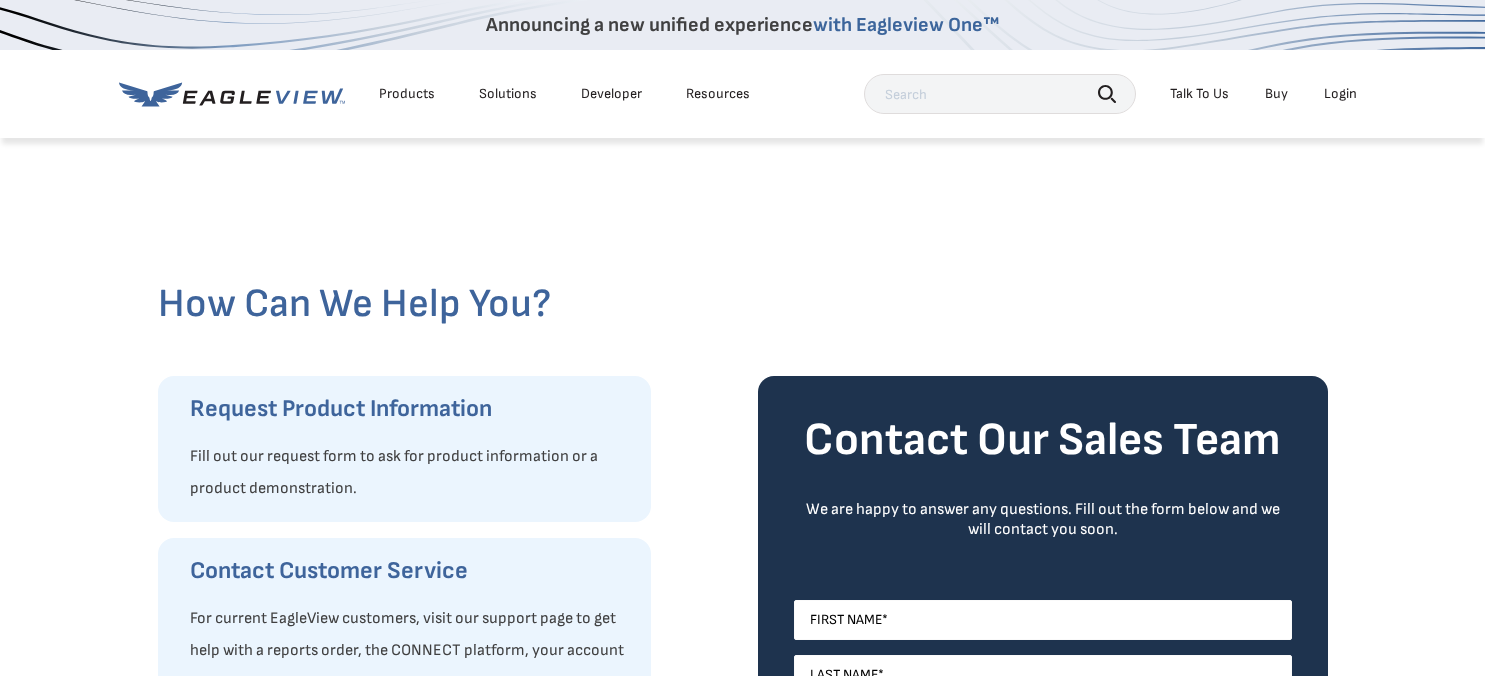 scroll, scrollTop: 0, scrollLeft: 0, axis: both 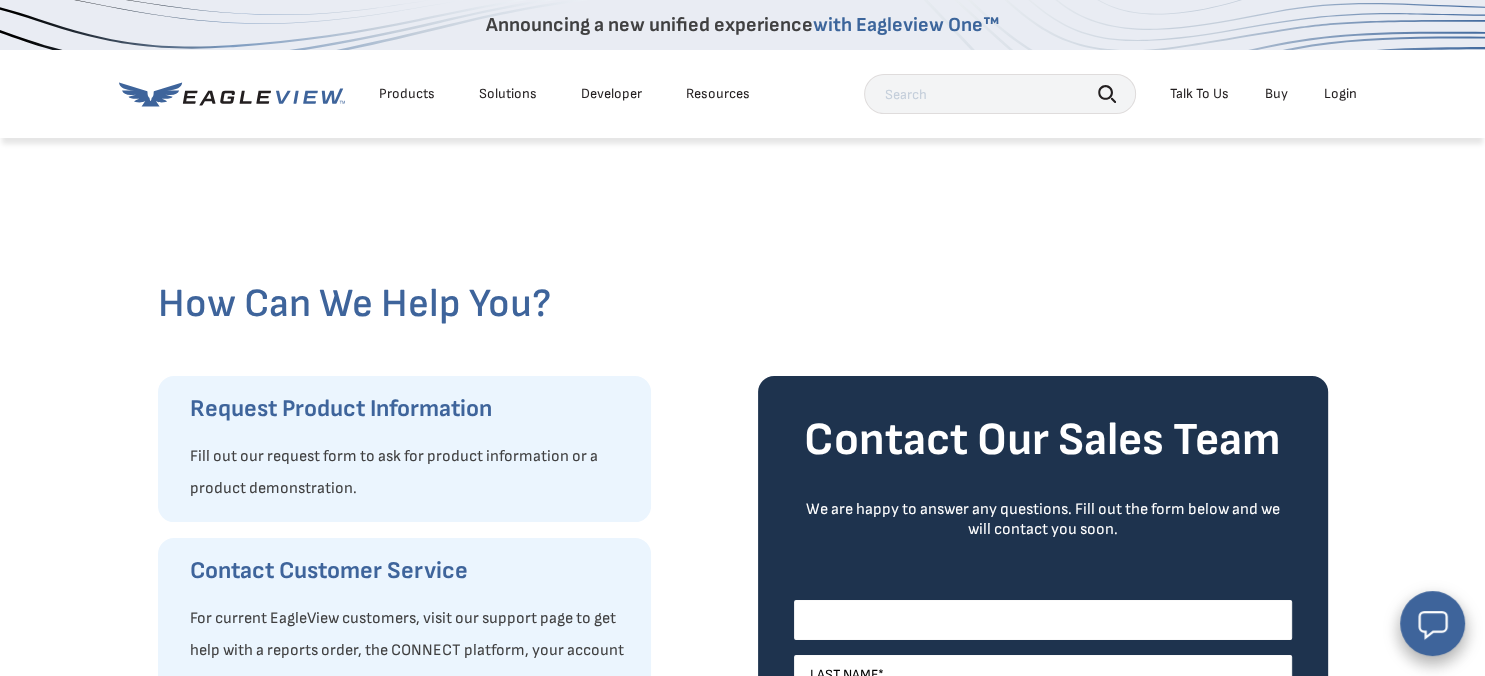 click on "First Name *" at bounding box center (1043, 620) 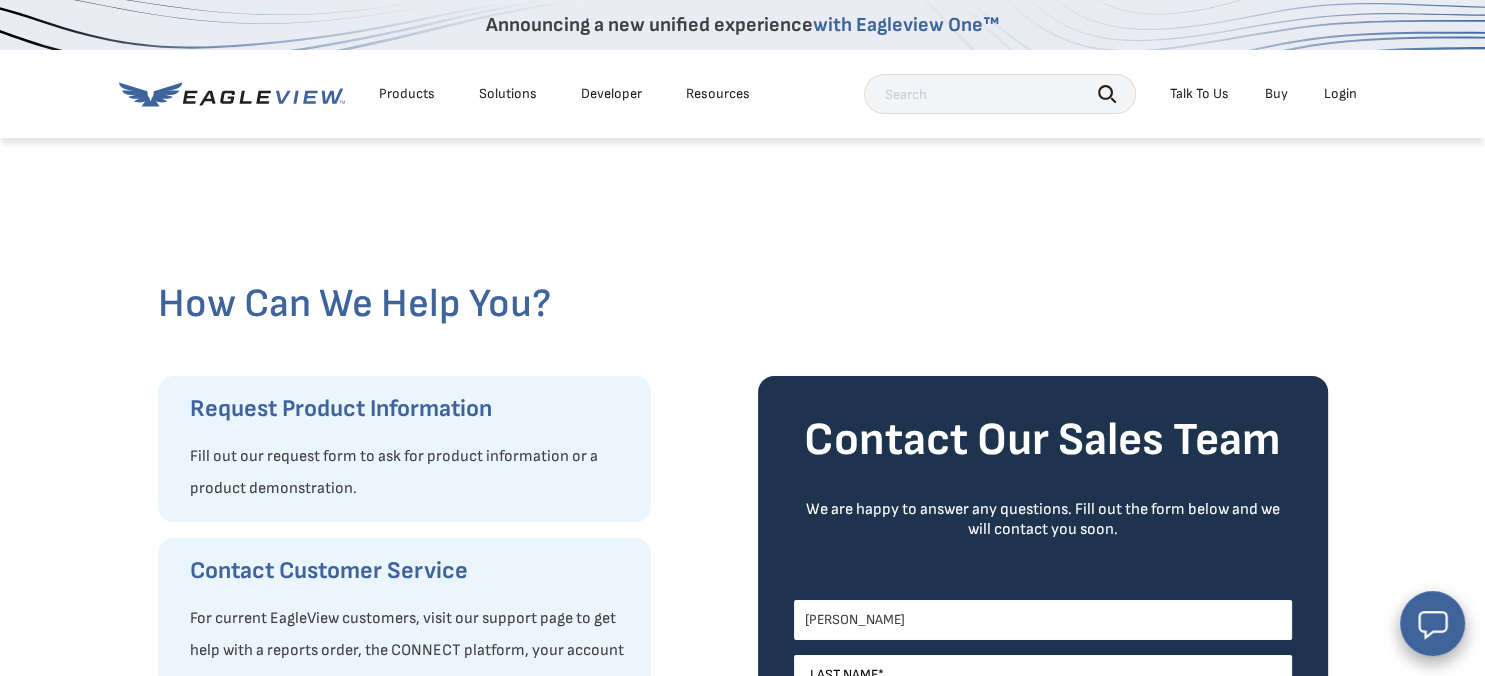 type on "[PERSON_NAME]" 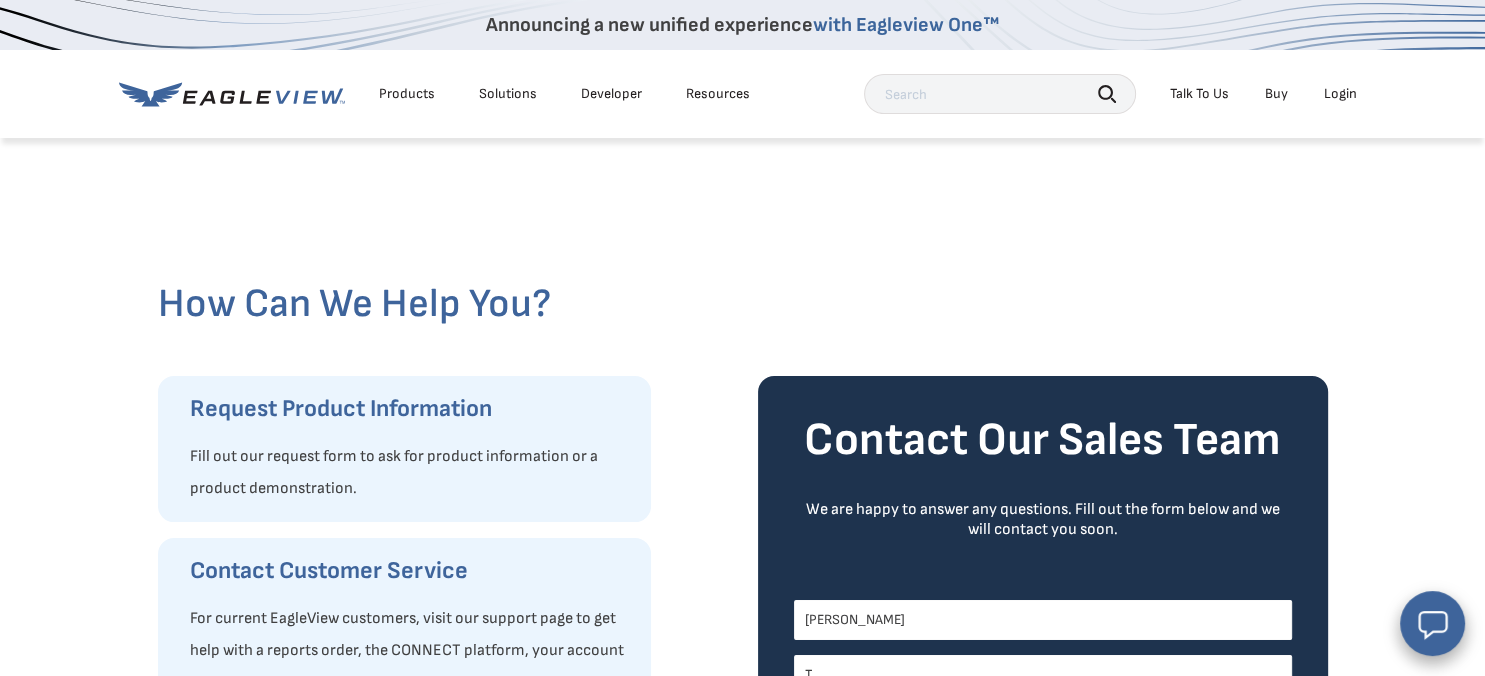 scroll, scrollTop: 7, scrollLeft: 0, axis: vertical 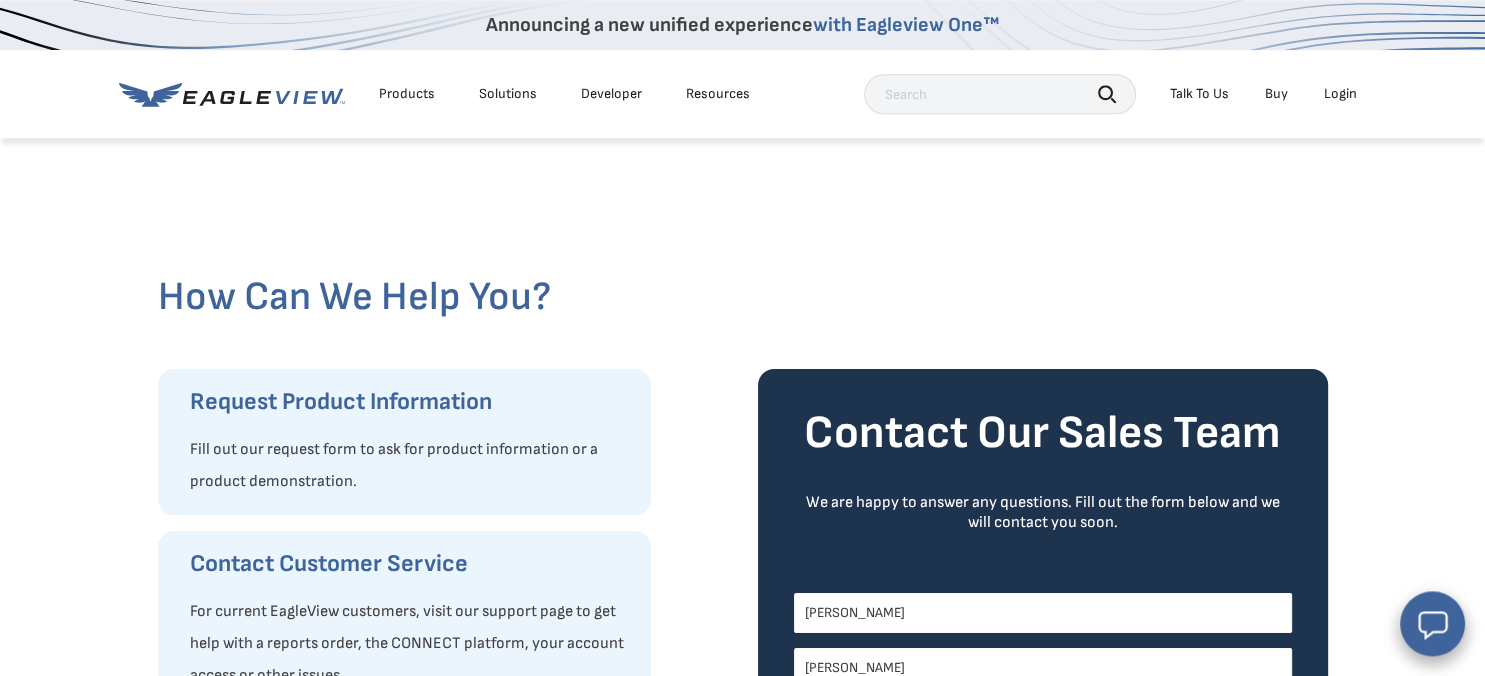 type on "[PERSON_NAME]" 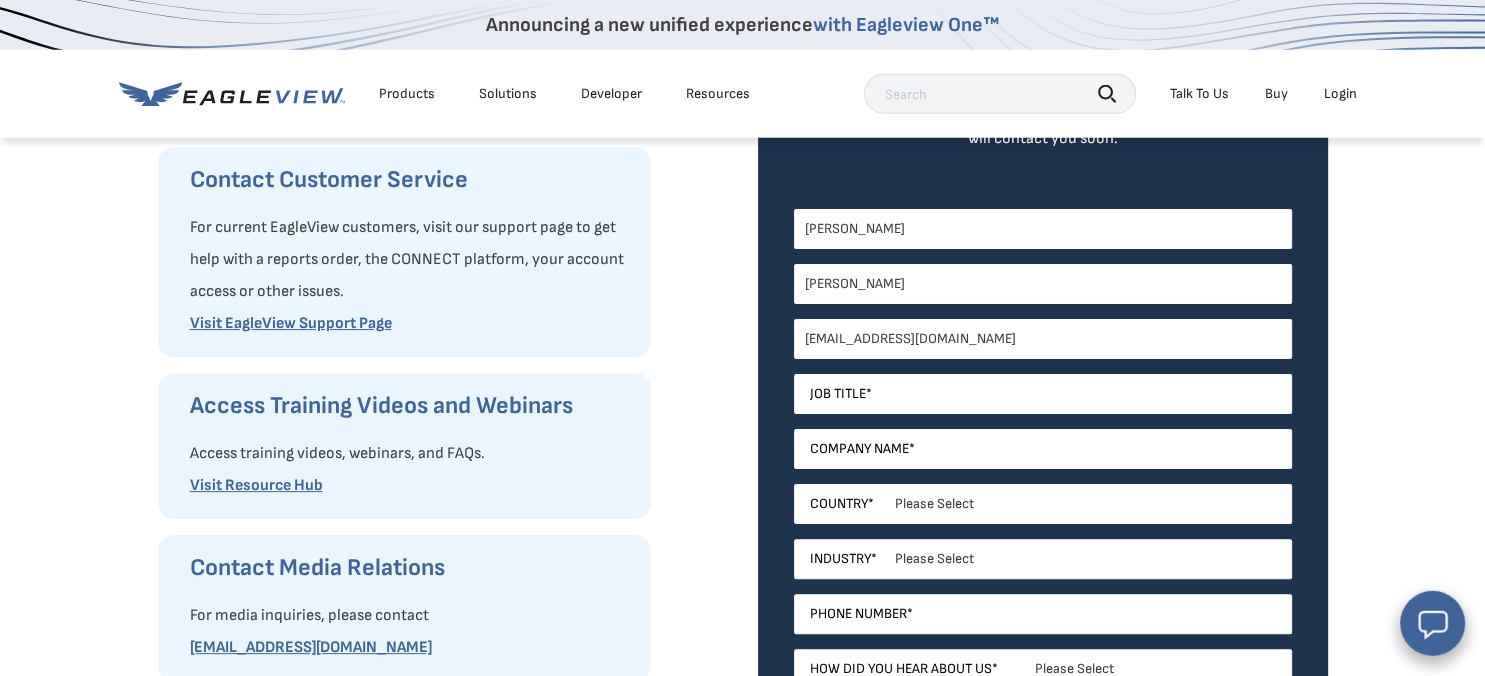 type on "[EMAIL_ADDRESS][DOMAIN_NAME]" 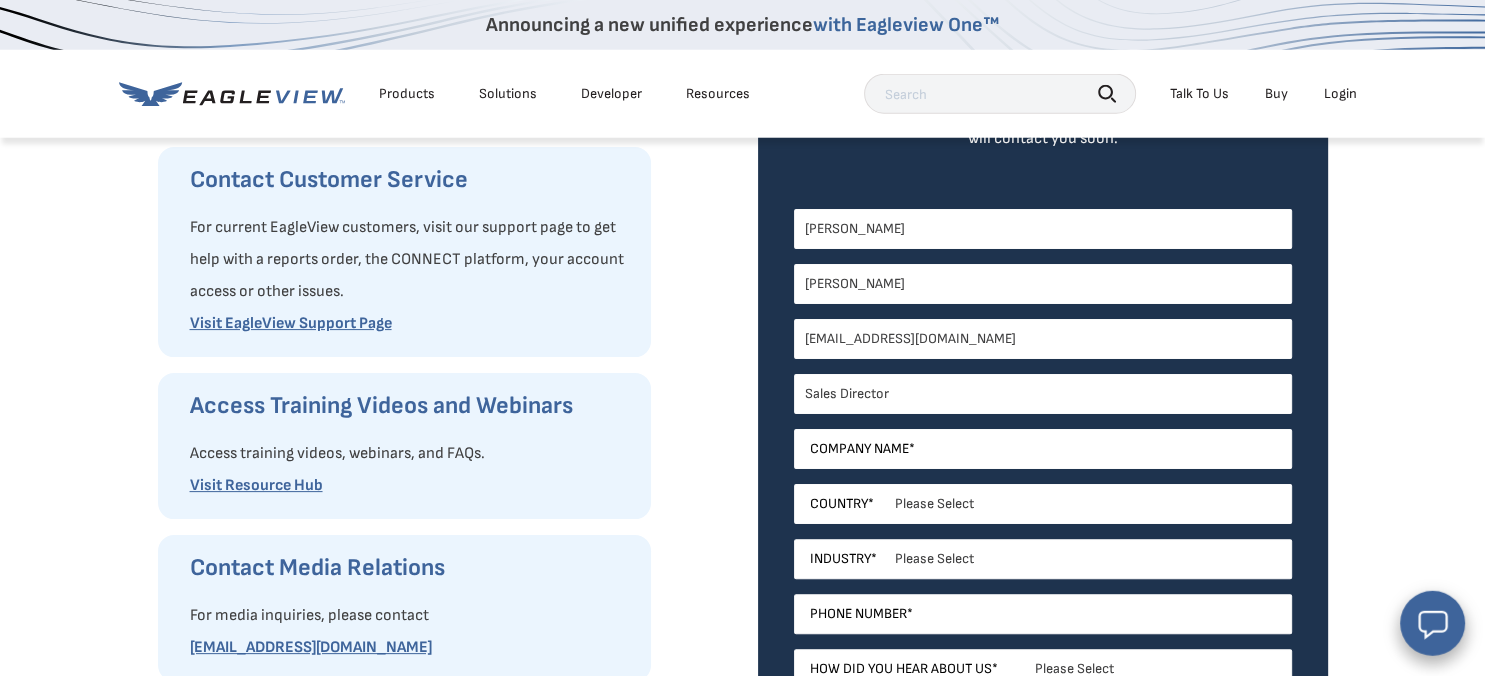 type on "Sales Director" 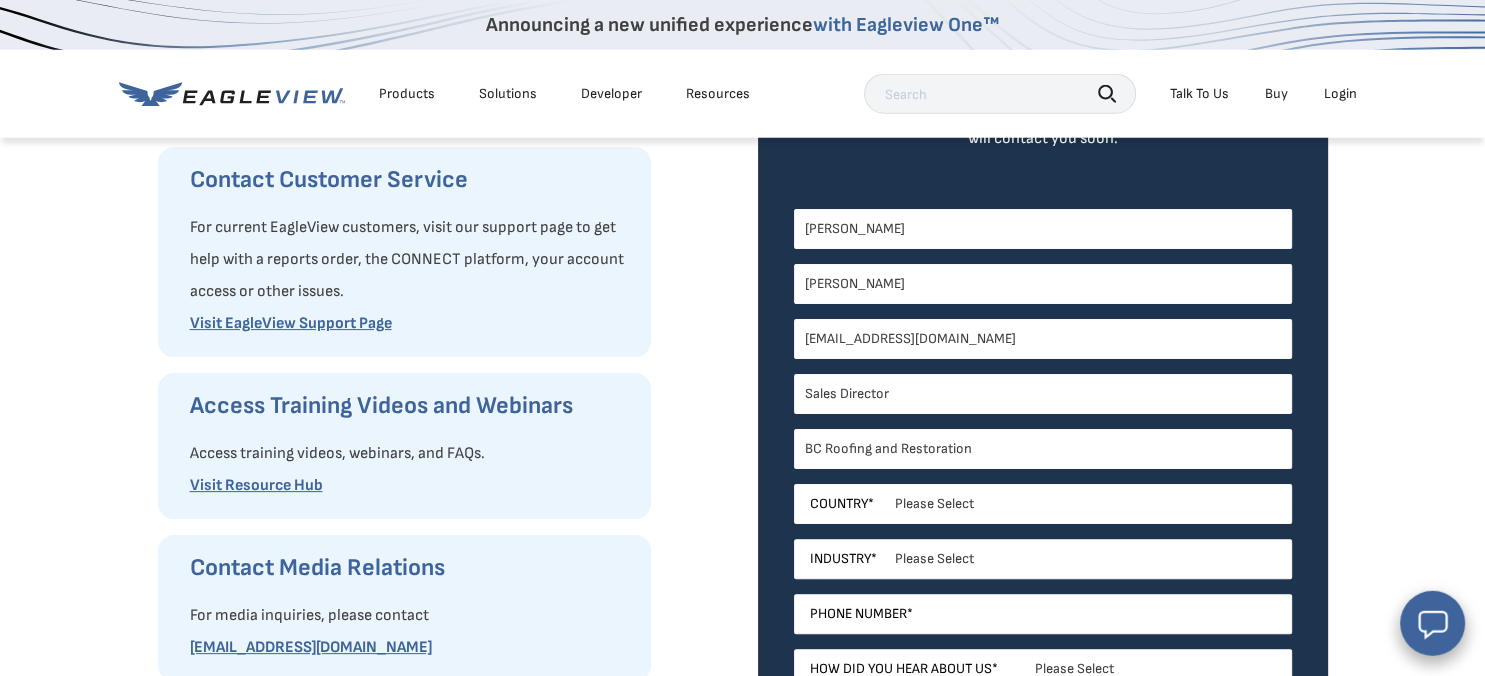 type on "BC Roofing and Restoration" 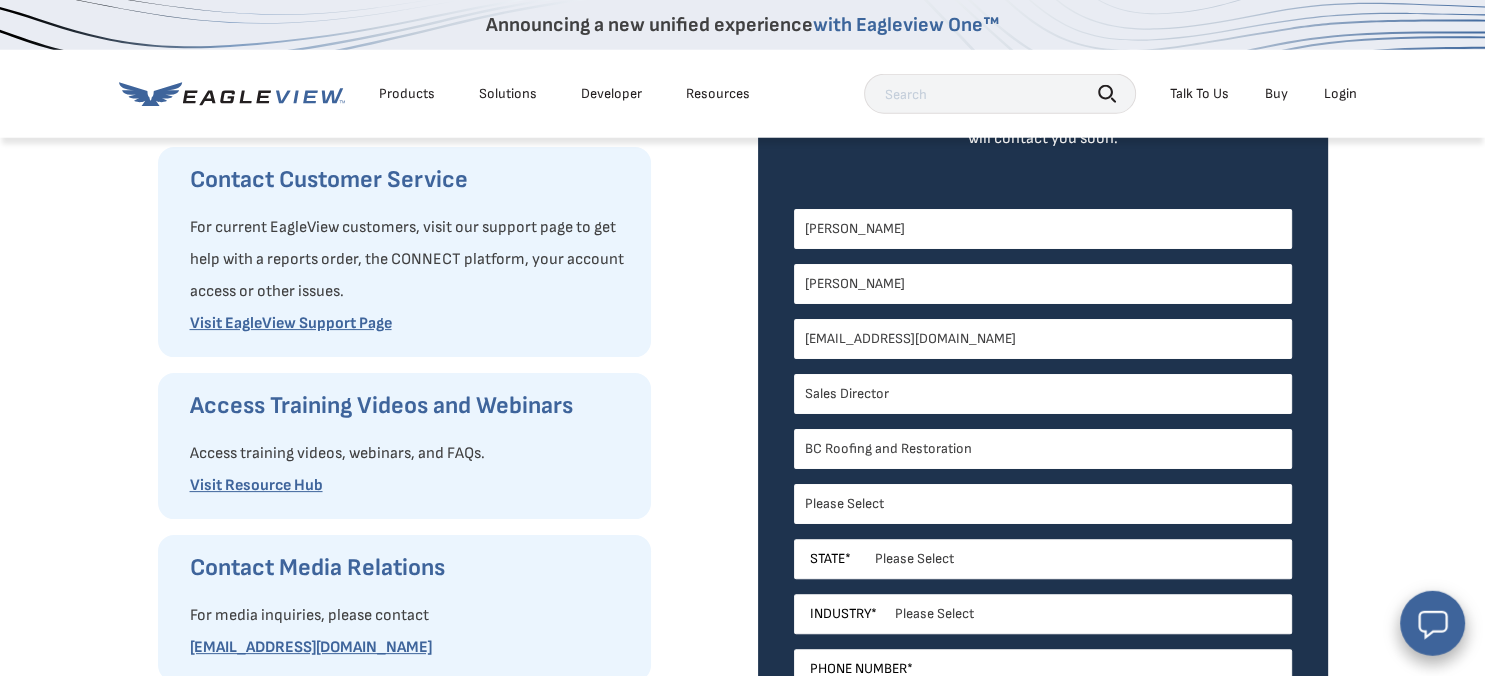 click on "Please Select [US_STATE] [US_STATE] [GEOGRAPHIC_DATA] [US_STATE] [US_STATE] [GEOGRAPHIC_DATA] [US_STATE] [US_STATE] [US_STATE] [US_STATE] [US_STATE] [US_STATE] [US_STATE] [US_STATE] [US_STATE] [GEOGRAPHIC_DATA] [US_STATE] [US_STATE] [US_STATE] [US_STATE] [US_STATE] [US_STATE] [US_STATE] [US_STATE] [US_STATE] [GEOGRAPHIC_DATA] [US_STATE] [US_STATE] [US_STATE] [US_STATE] [US_STATE] [US_STATE] [US_STATE] [US_STATE] [US_STATE] [GEOGRAPHIC_DATA] [US_STATE] [US_STATE] [US_STATE] [US_STATE] [GEOGRAPHIC_DATA] [US_STATE] [US_STATE] [US_STATE] [GEOGRAPHIC_DATA] [GEOGRAPHIC_DATA] [US_STATE] [US_STATE] [GEOGRAPHIC_DATA] [US_STATE] [US_STATE] [US_STATE] [PERSON_NAME][GEOGRAPHIC_DATA] [US_STATE] [GEOGRAPHIC_DATA] [US_STATE] [GEOGRAPHIC_DATA] [US_STATE] [US_STATE] [US_STATE] [US_STATE] [US_STATE] [US_STATE] [GEOGRAPHIC_DATA] [US_STATE][PERSON_NAME][US_STATE] [US_STATE][PERSON_NAME] [US_STATE] [US_STATE] [GEOGRAPHIC_DATA]" at bounding box center [1043, 559] 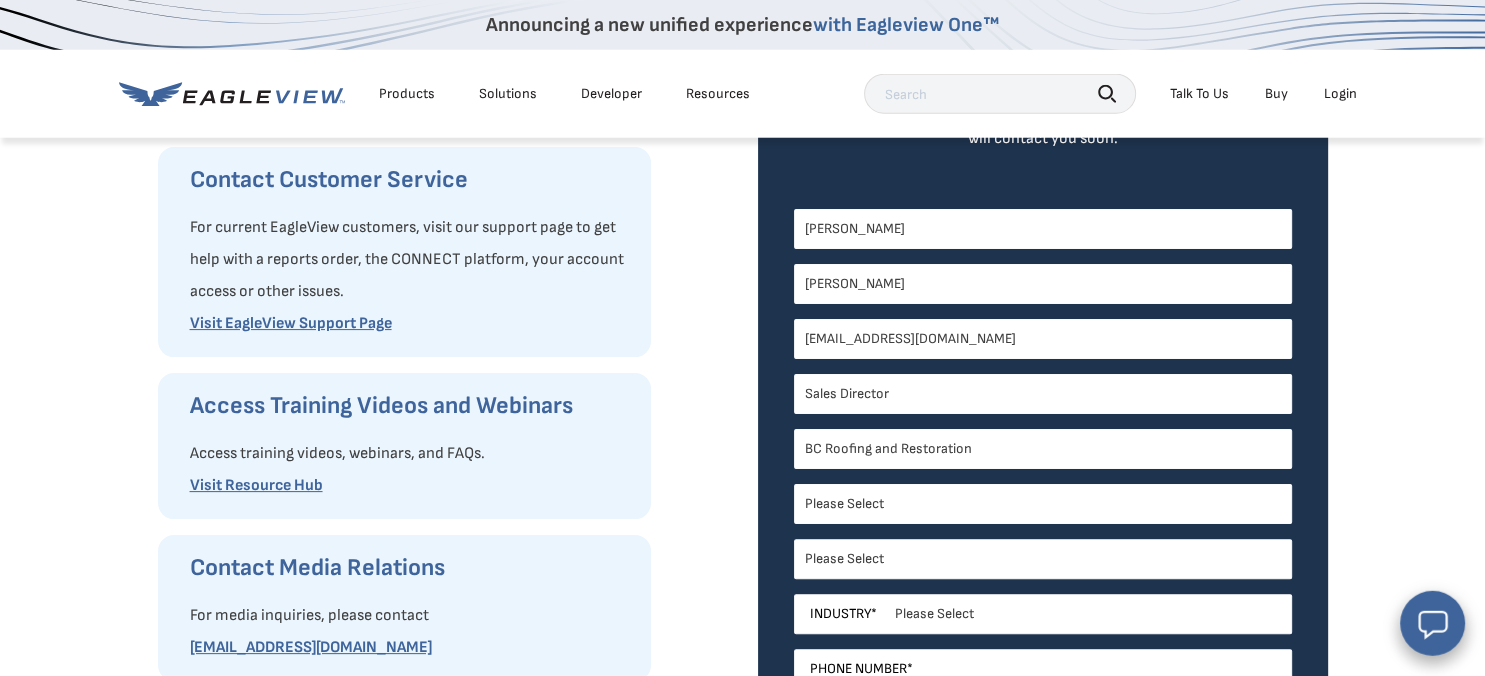 click on "Please Select Architects & Engineering Construction Electric/Gas Utilities Government Insurance Other Property Maintenance Real Estate Solar Telecommunications Software and Technology" at bounding box center [1043, 614] 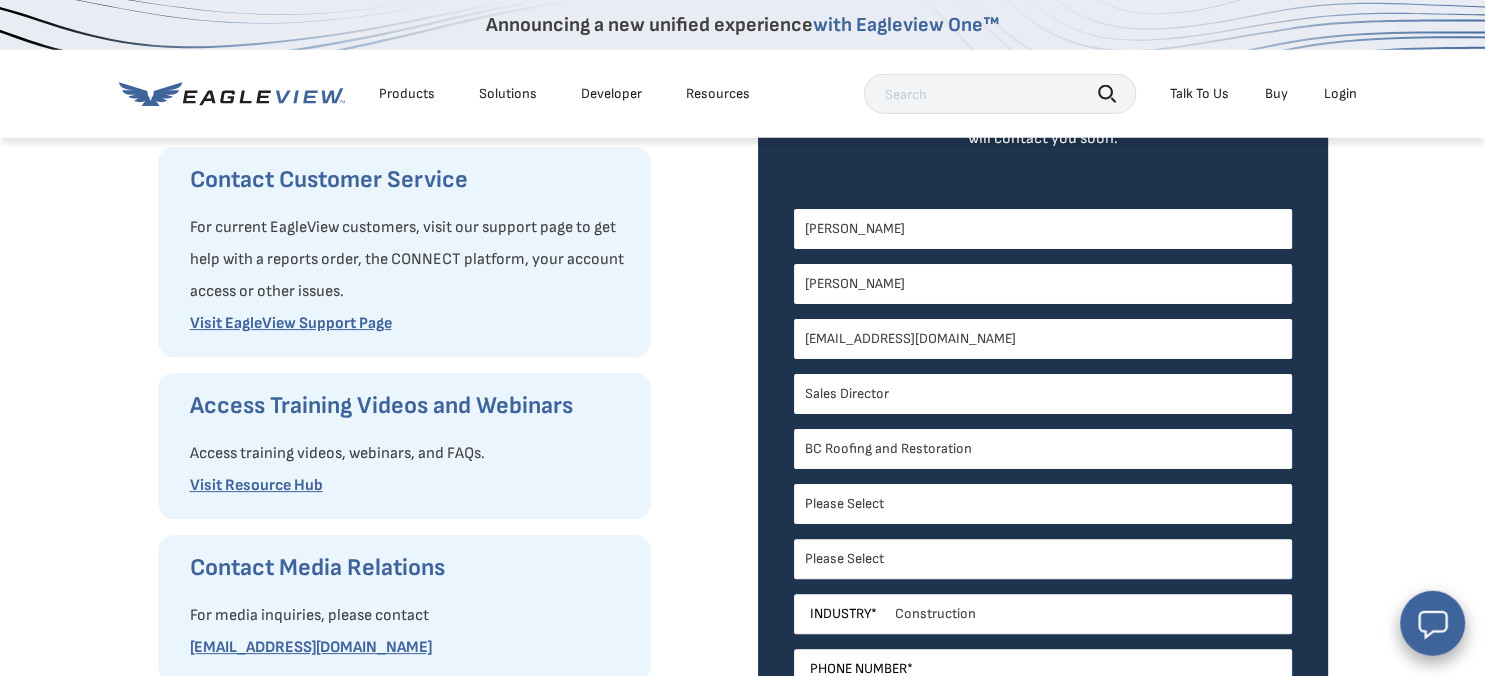click on "Construction" at bounding box center [0, 0] 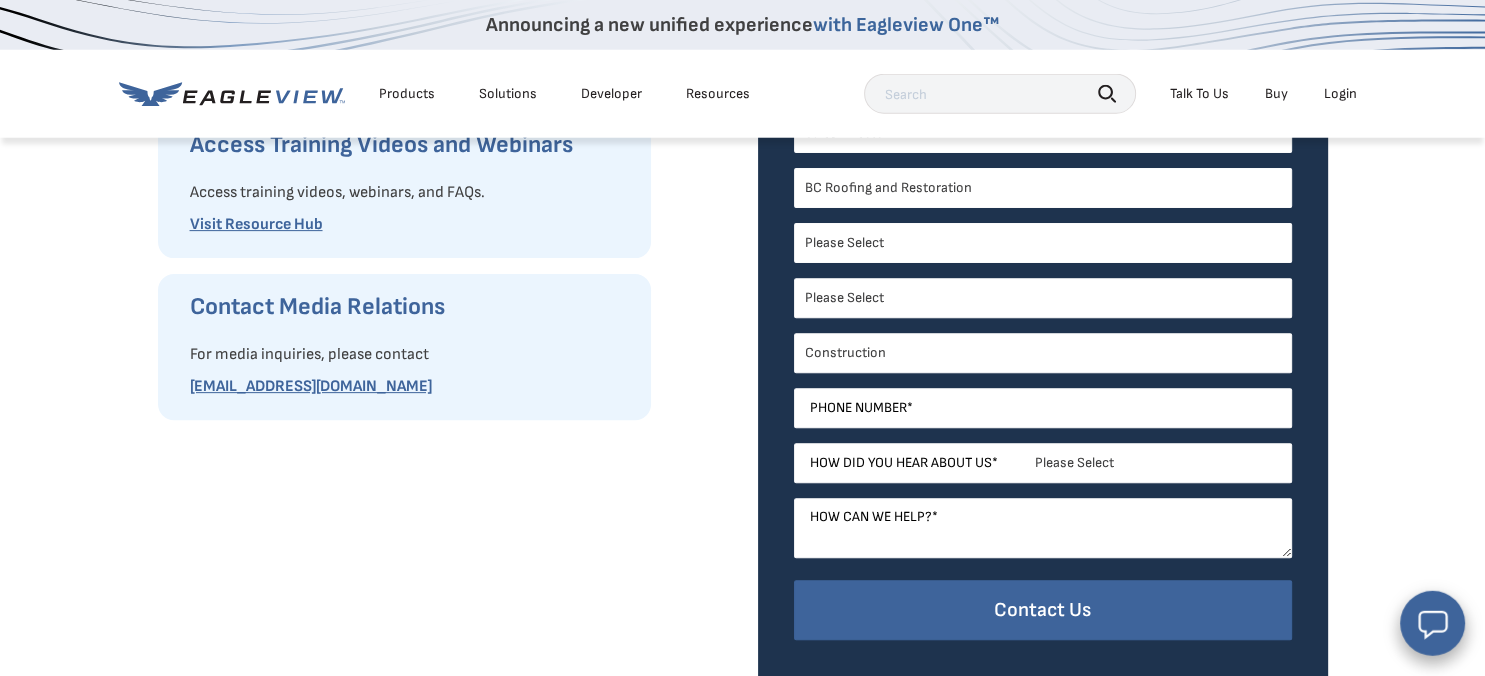 scroll, scrollTop: 653, scrollLeft: 0, axis: vertical 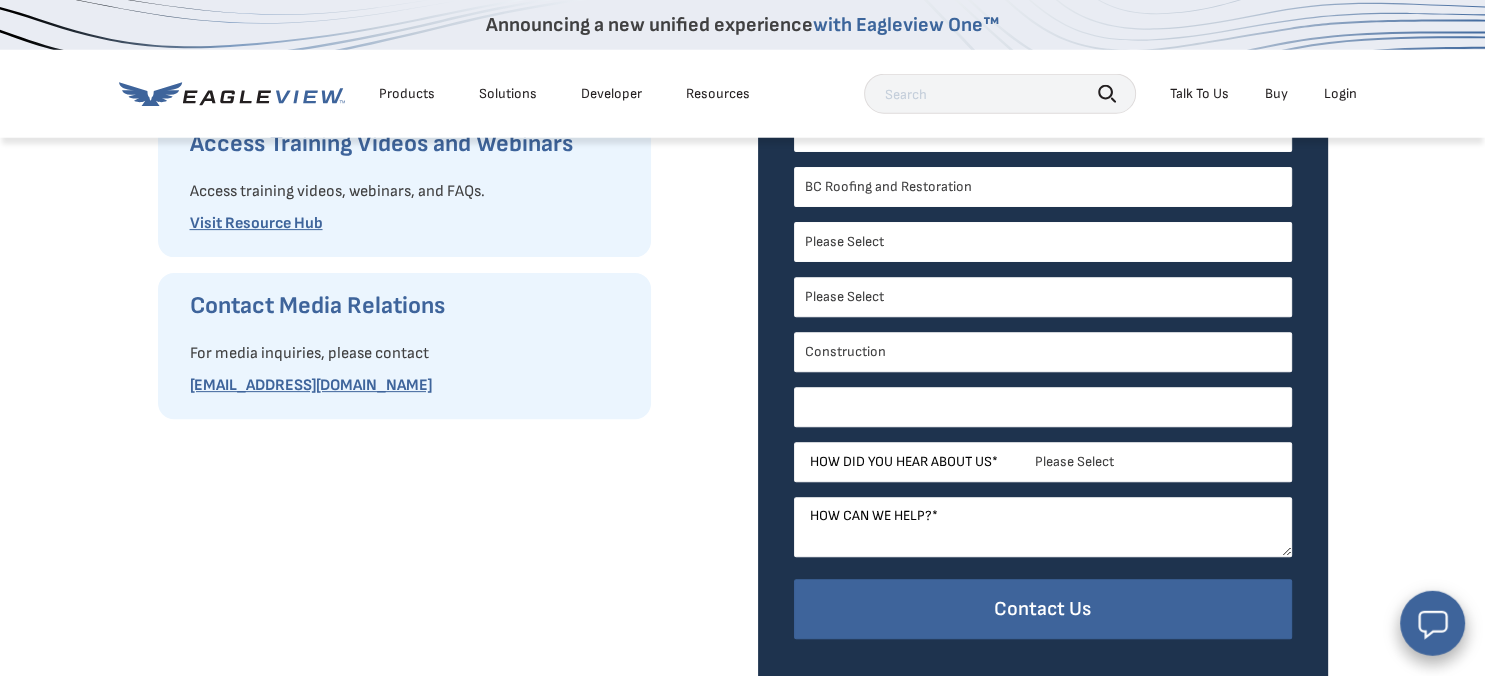 click on "Phone Number *" at bounding box center (1043, 407) 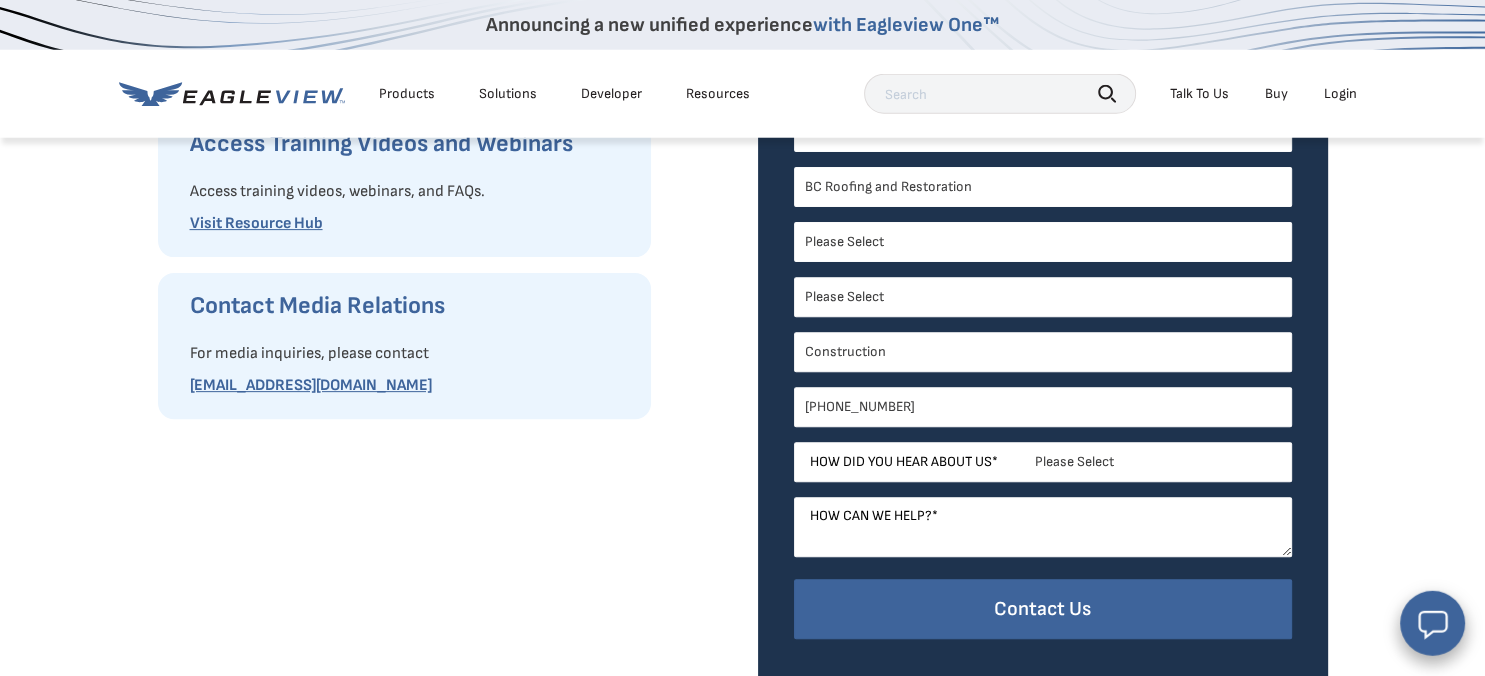 type on "[PHONE_NUMBER]" 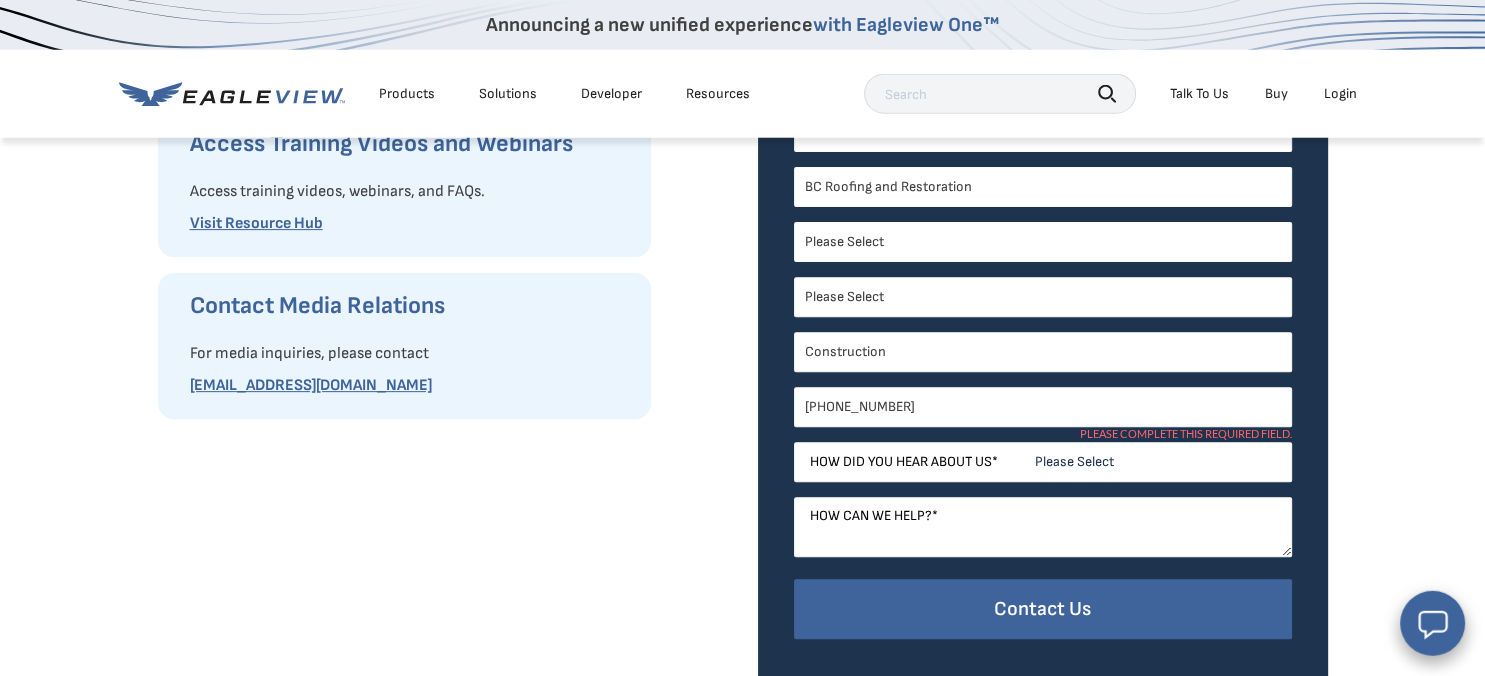 click on "How did you hear about us" at bounding box center [901, 462] 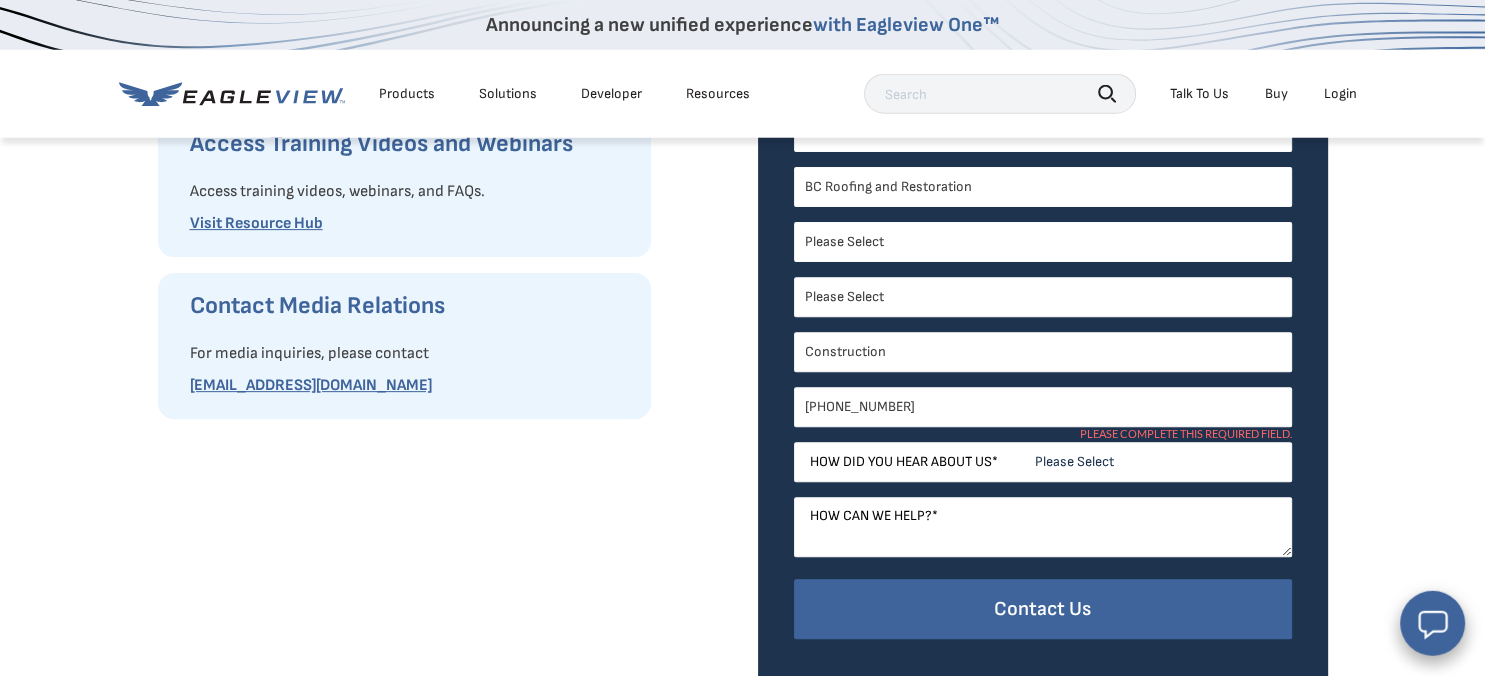 click on "Please Select Search Engine Social Media Word of Mouth Podcast Online Advertisement Event or Webinar Other" at bounding box center (1043, 462) 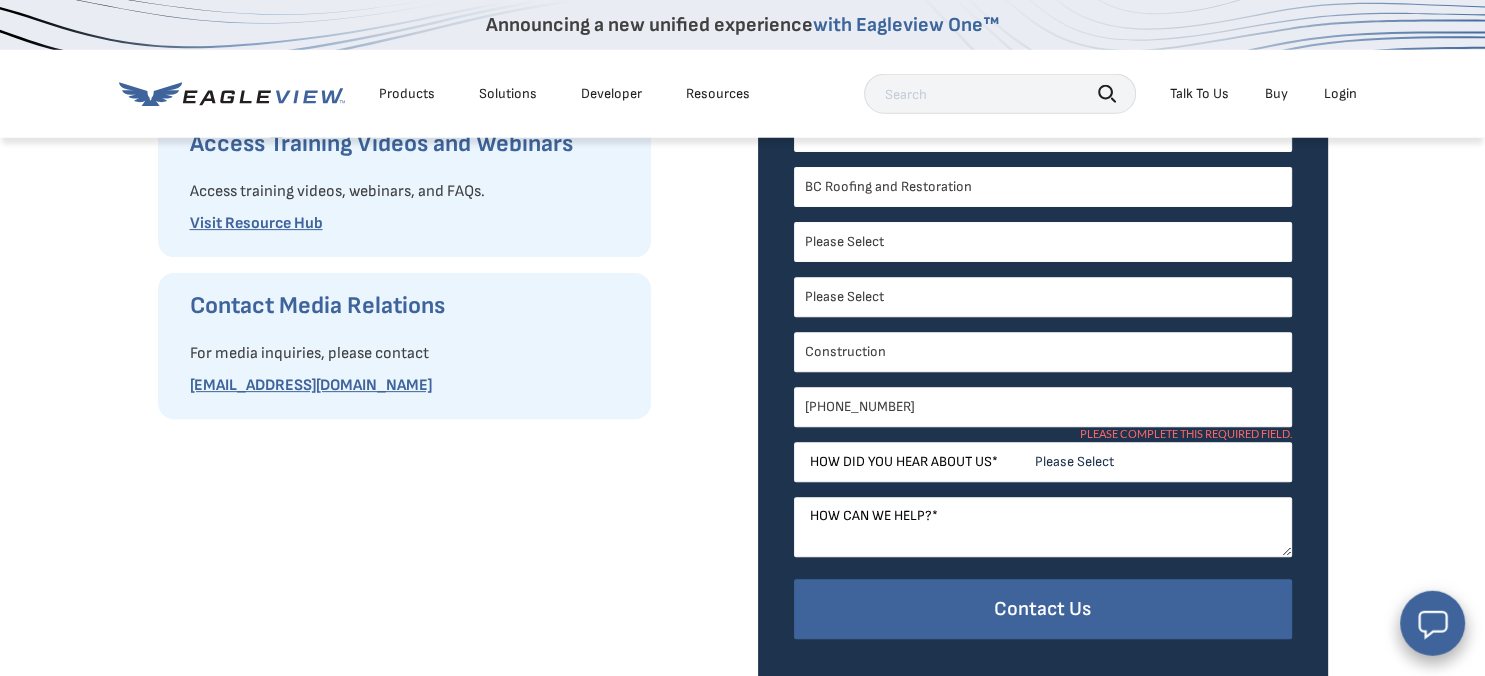 click on "Please Select Search Engine Social Media Word of Mouth Podcast Online Advertisement Event or Webinar Other" at bounding box center (1043, 462) 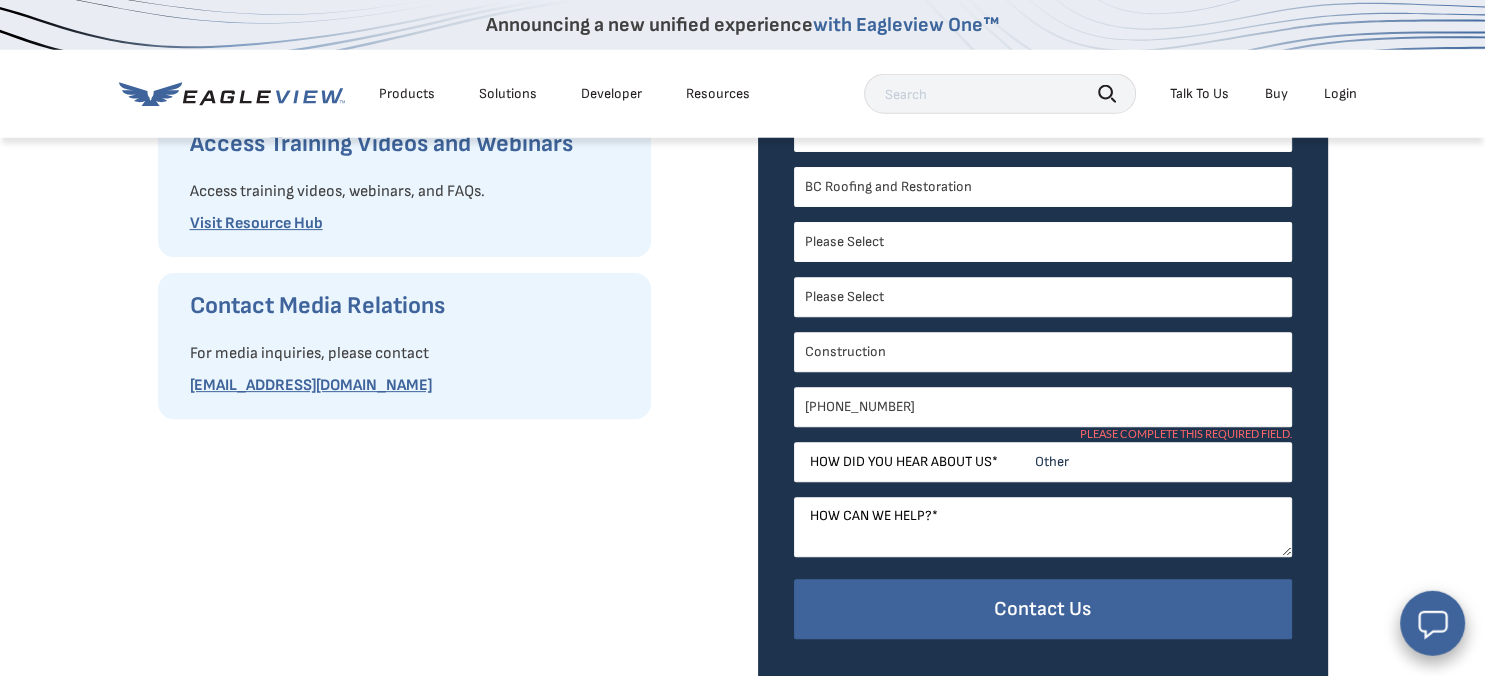click on "Other" at bounding box center [0, 0] 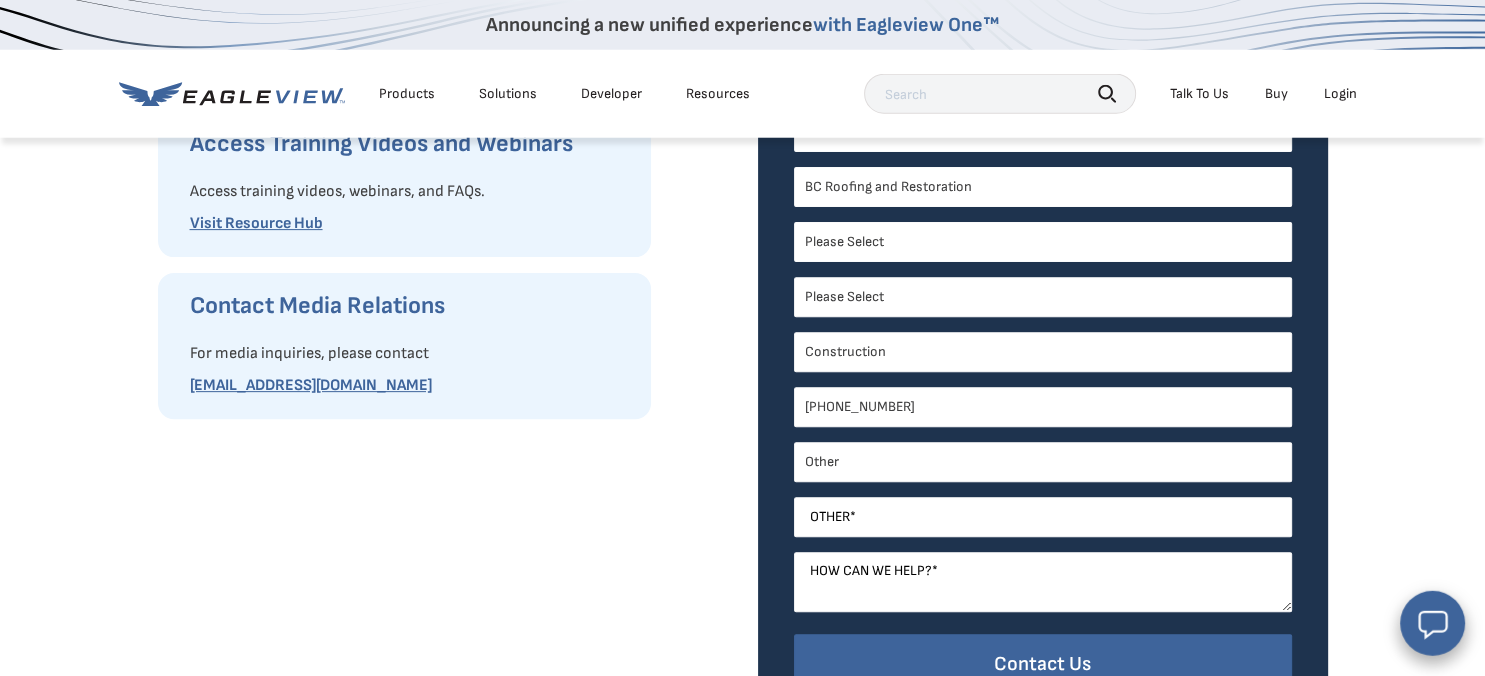 click on "*" at bounding box center [853, 517] 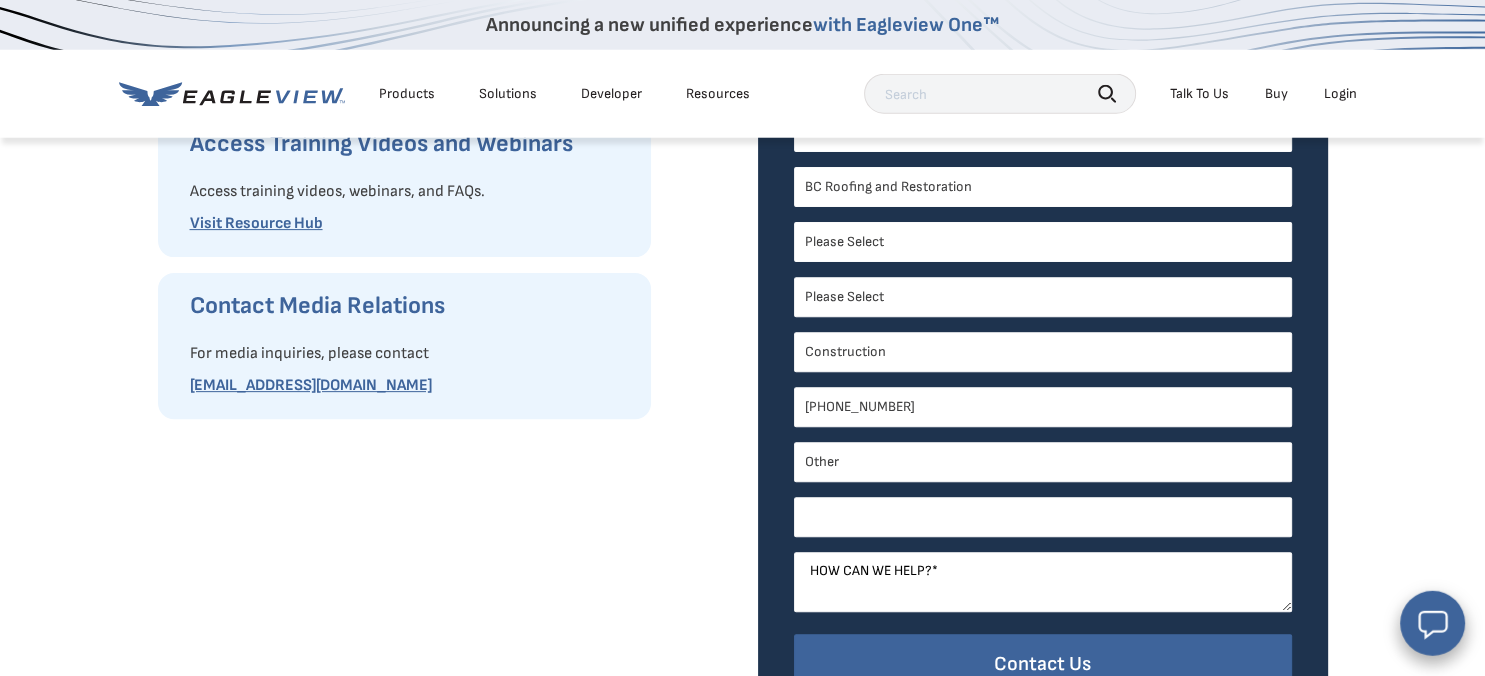 click on "Other *" at bounding box center [1043, 517] 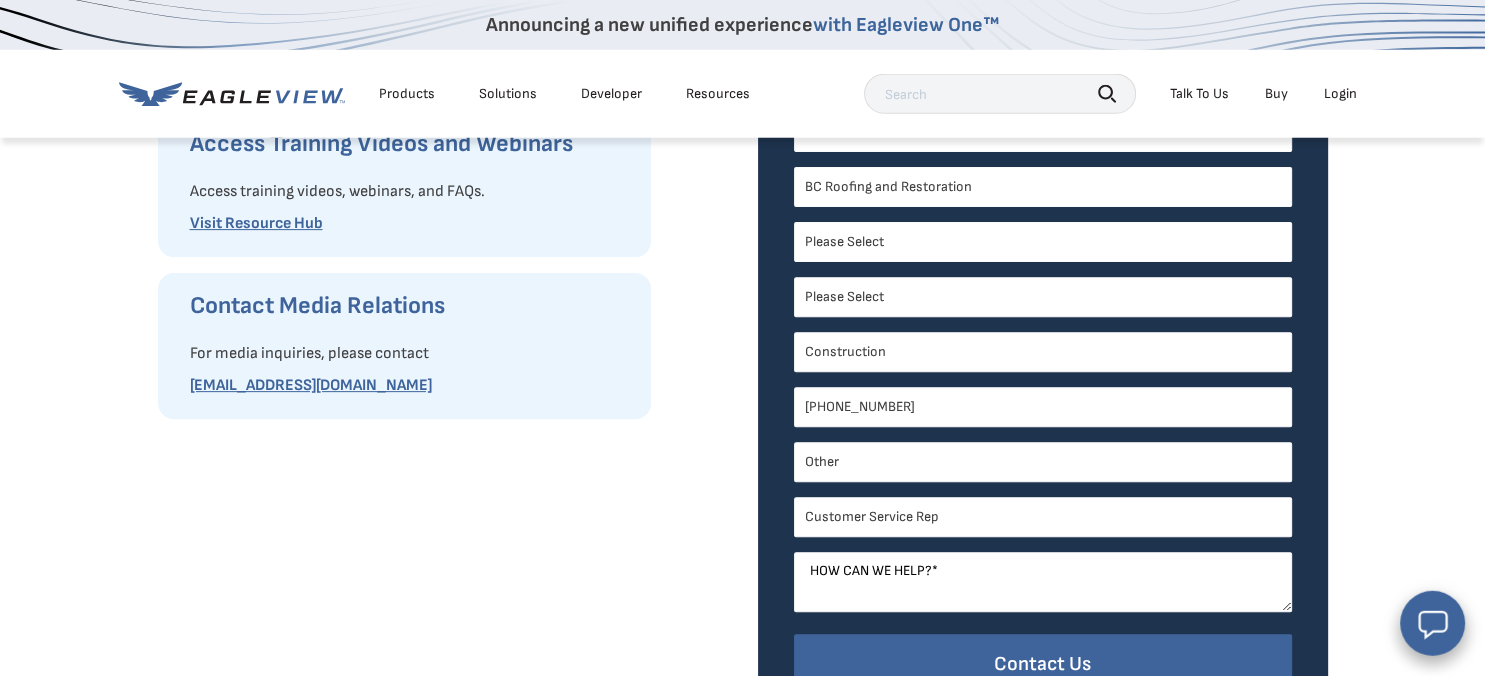 type on "Customer Service Rep" 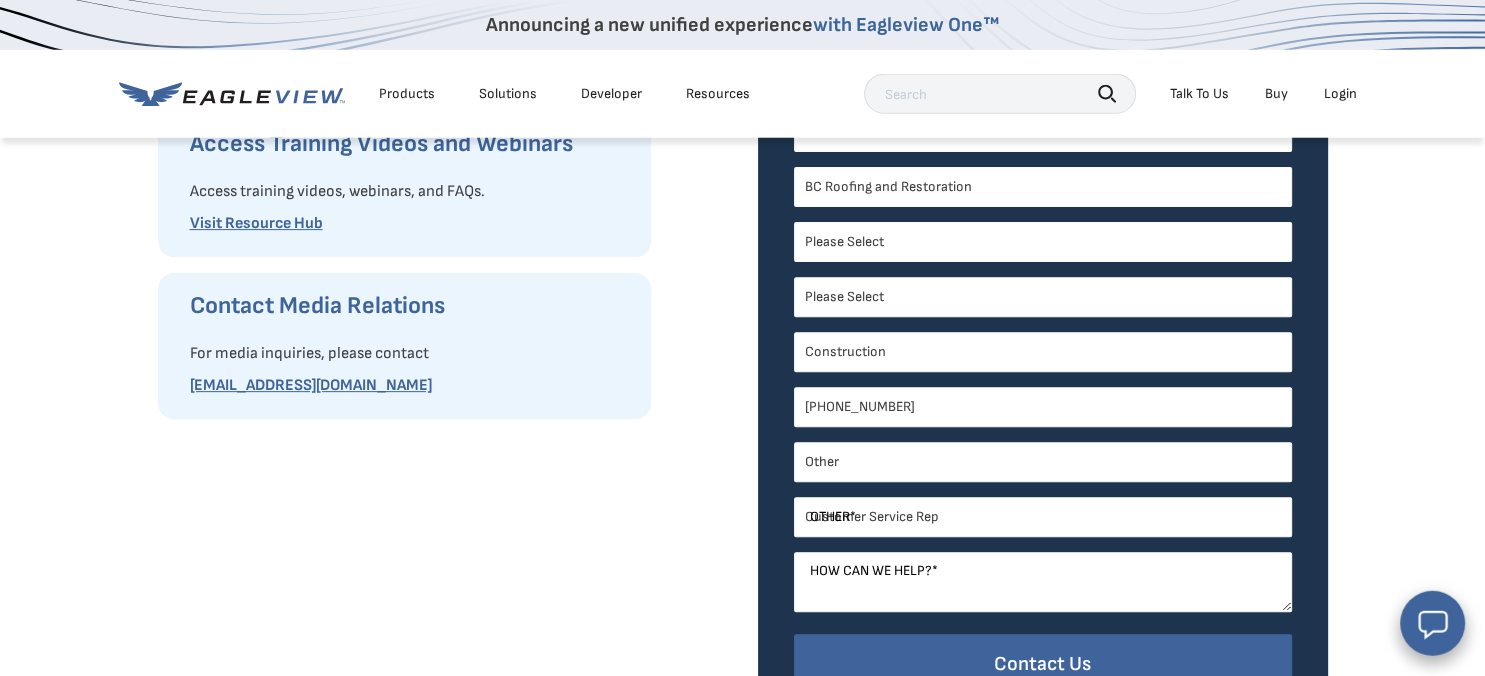 click on "How can we help?" at bounding box center (871, 571) 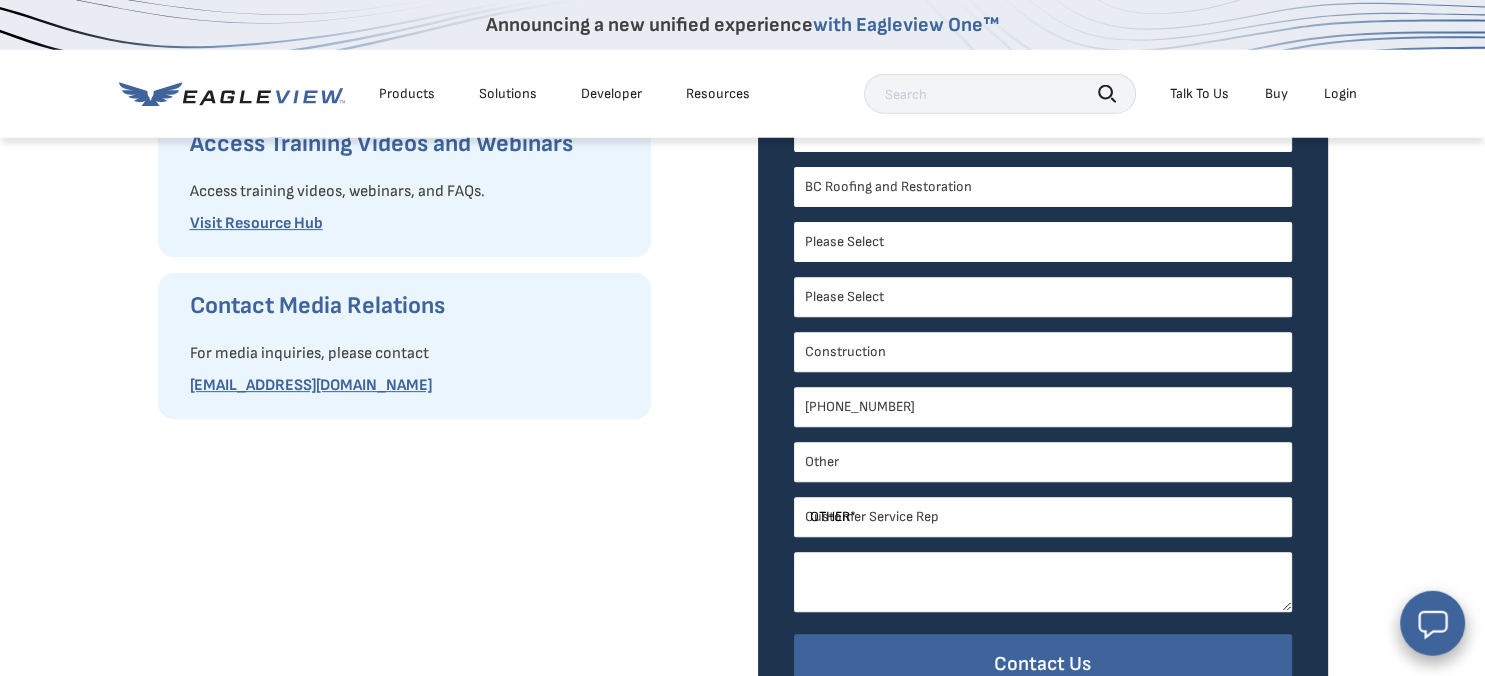 click on "How can we help? *" at bounding box center (1043, 582) 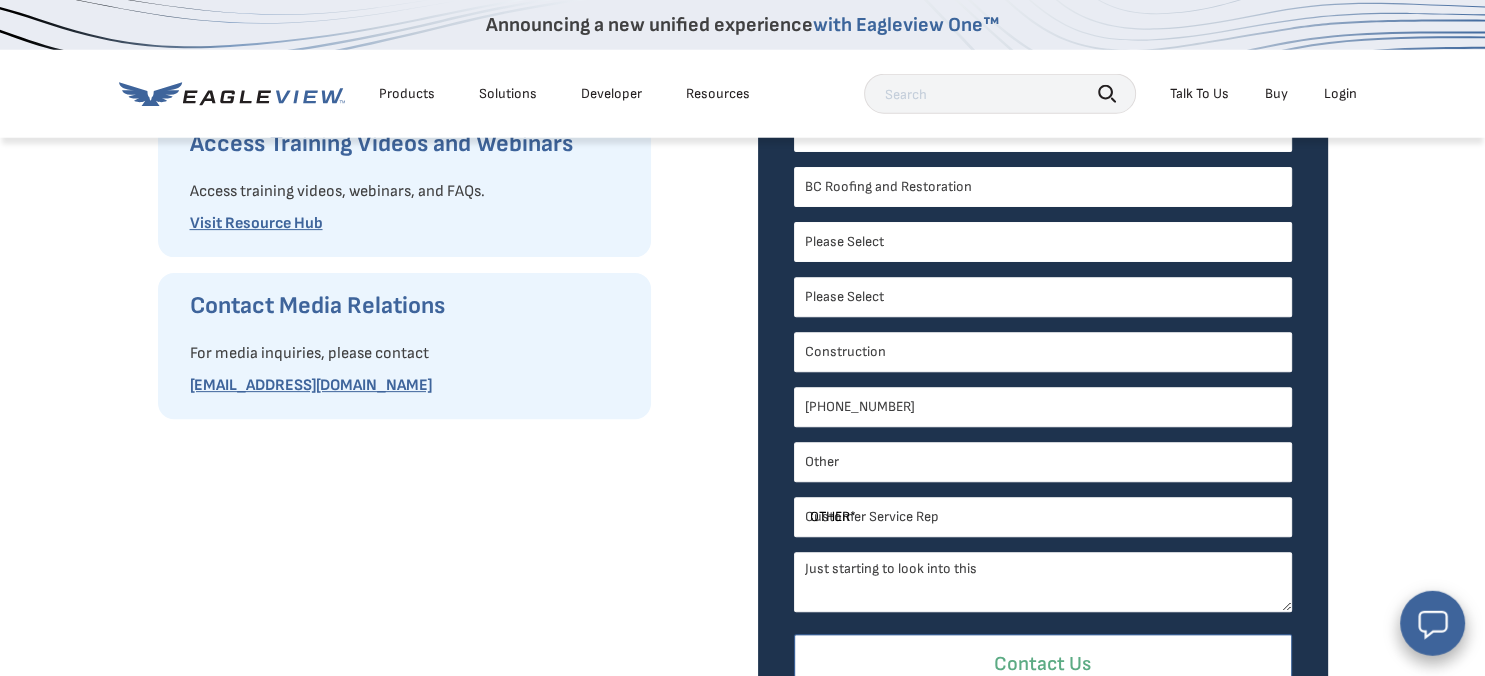 type on "Just starting to look into this" 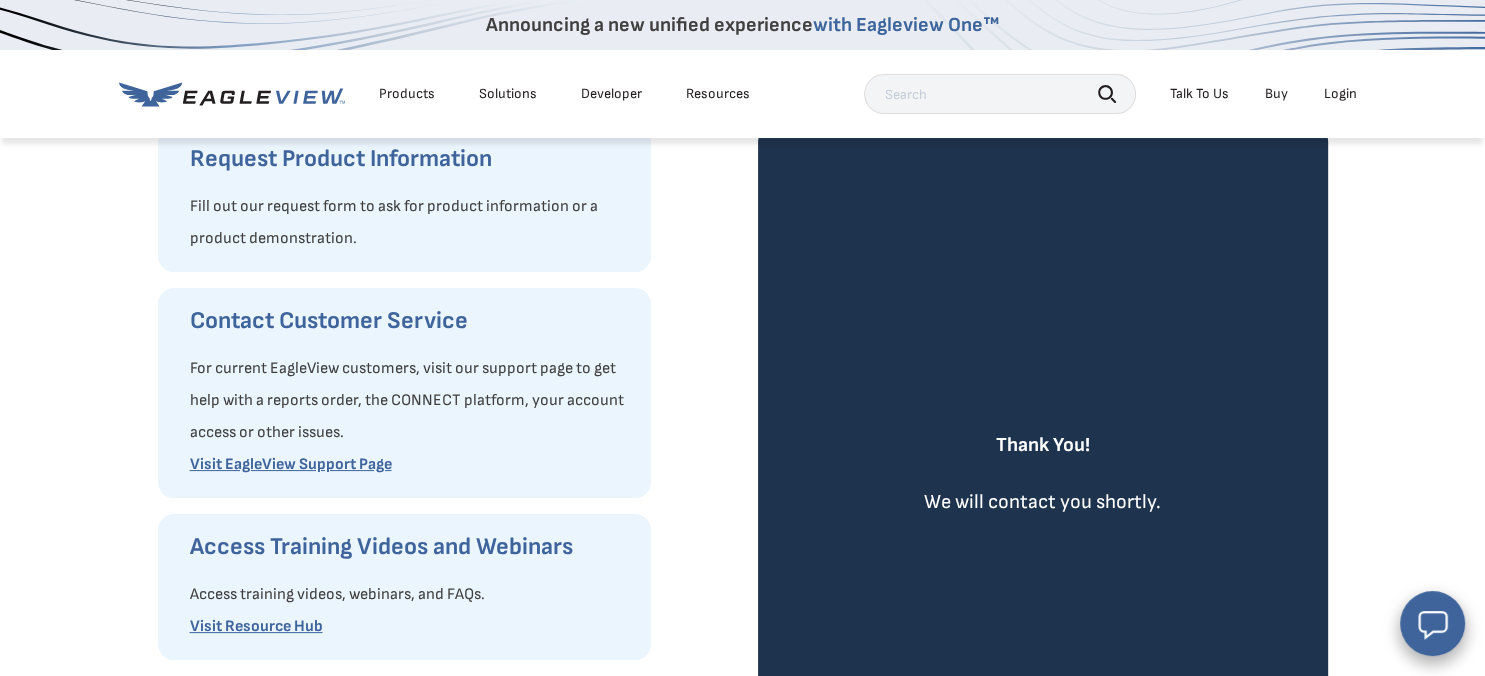 scroll, scrollTop: 182, scrollLeft: 0, axis: vertical 